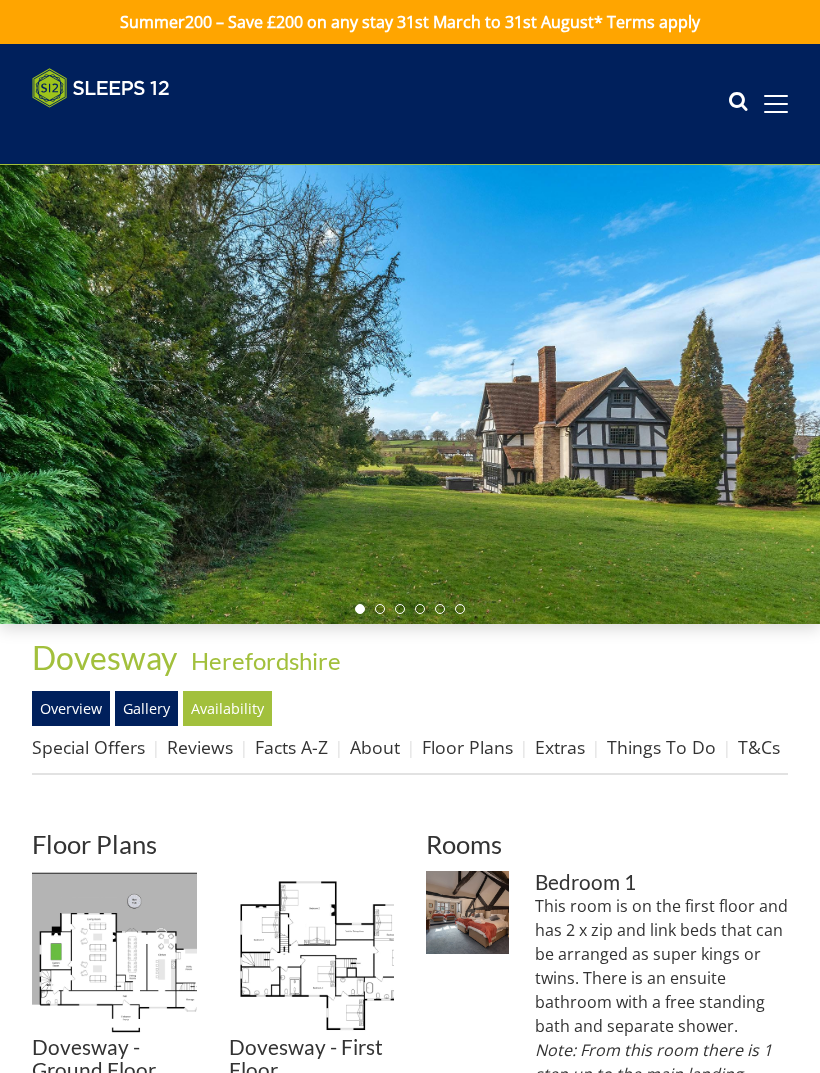 scroll, scrollTop: 0, scrollLeft: 0, axis: both 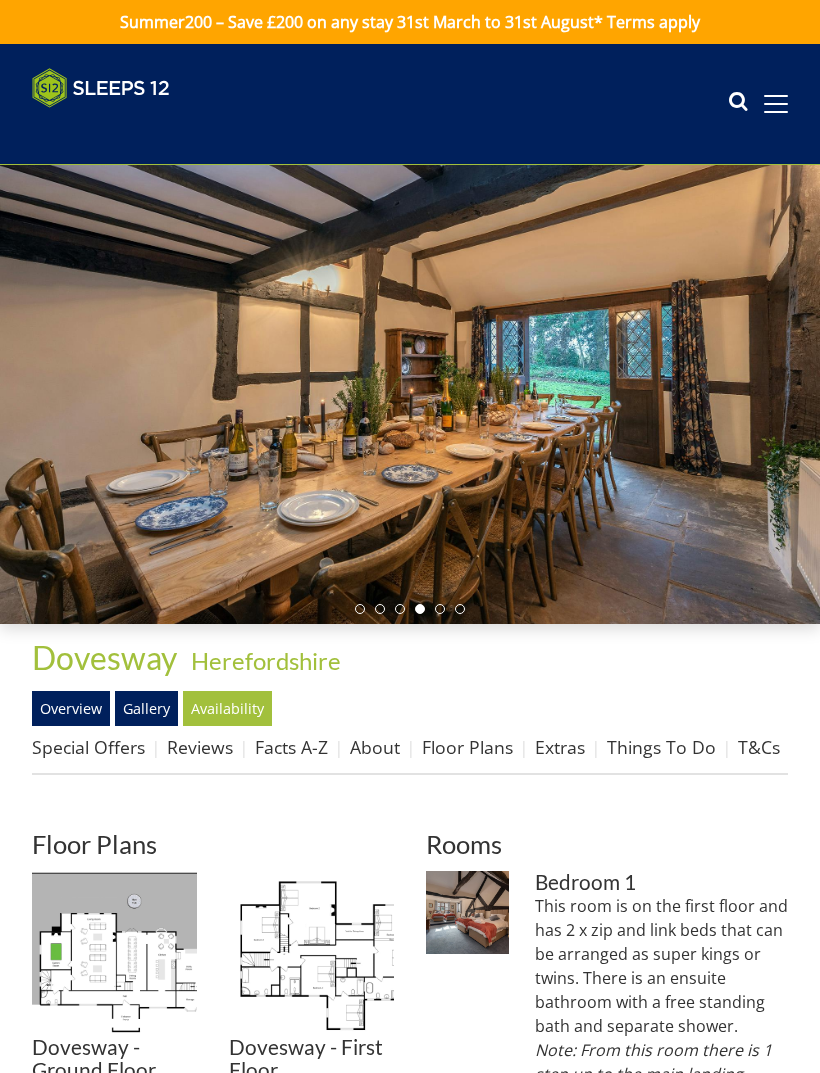 click on "Things To Do" at bounding box center (661, 747) 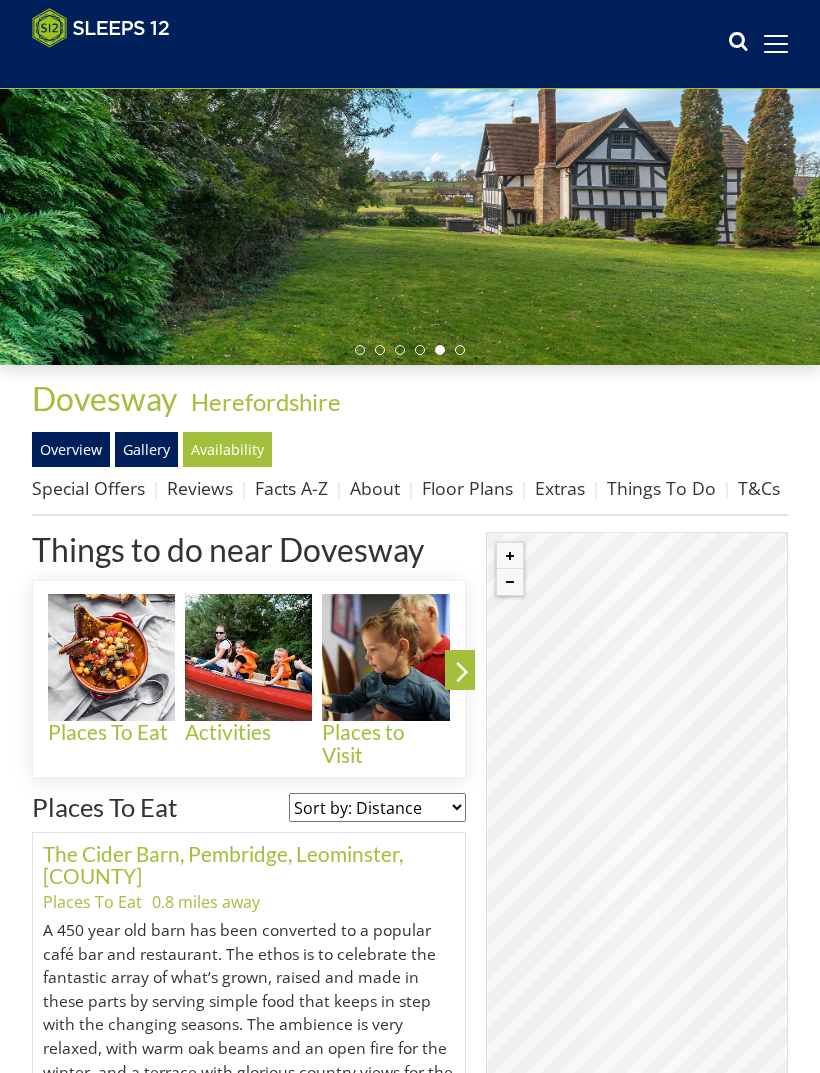 scroll, scrollTop: 0, scrollLeft: 0, axis: both 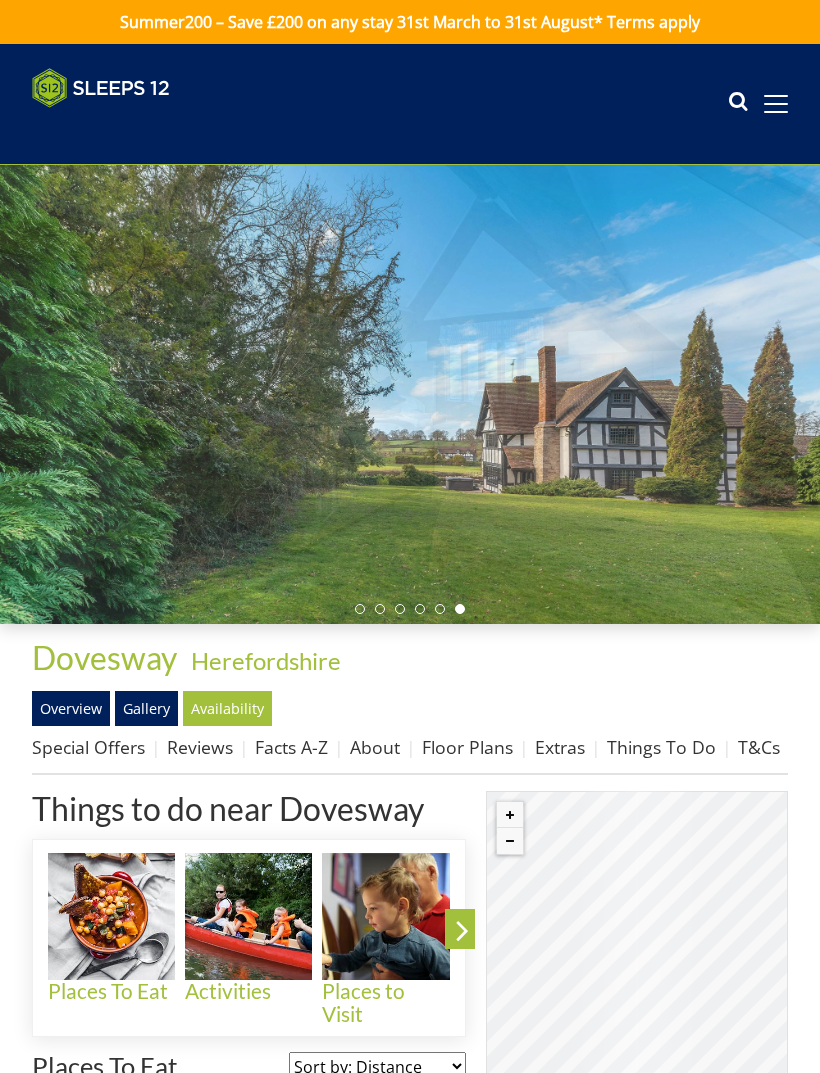 click on "Gallery" at bounding box center (146, 708) 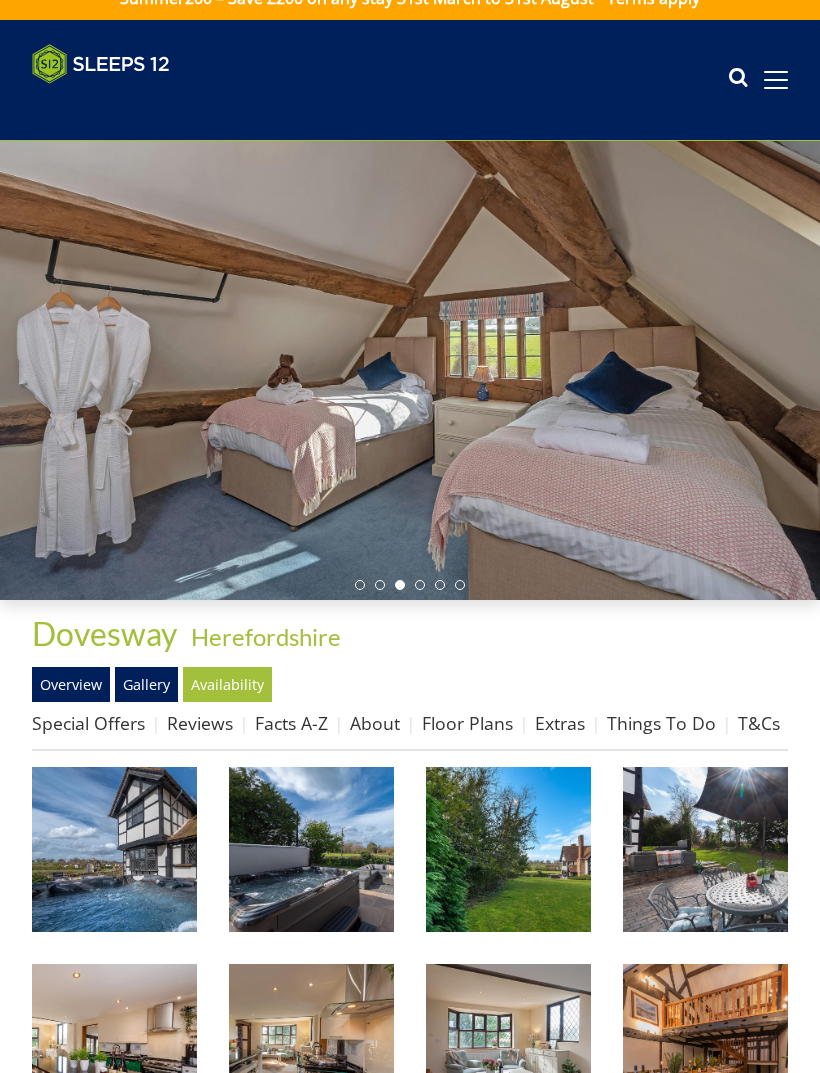 scroll, scrollTop: 31, scrollLeft: 0, axis: vertical 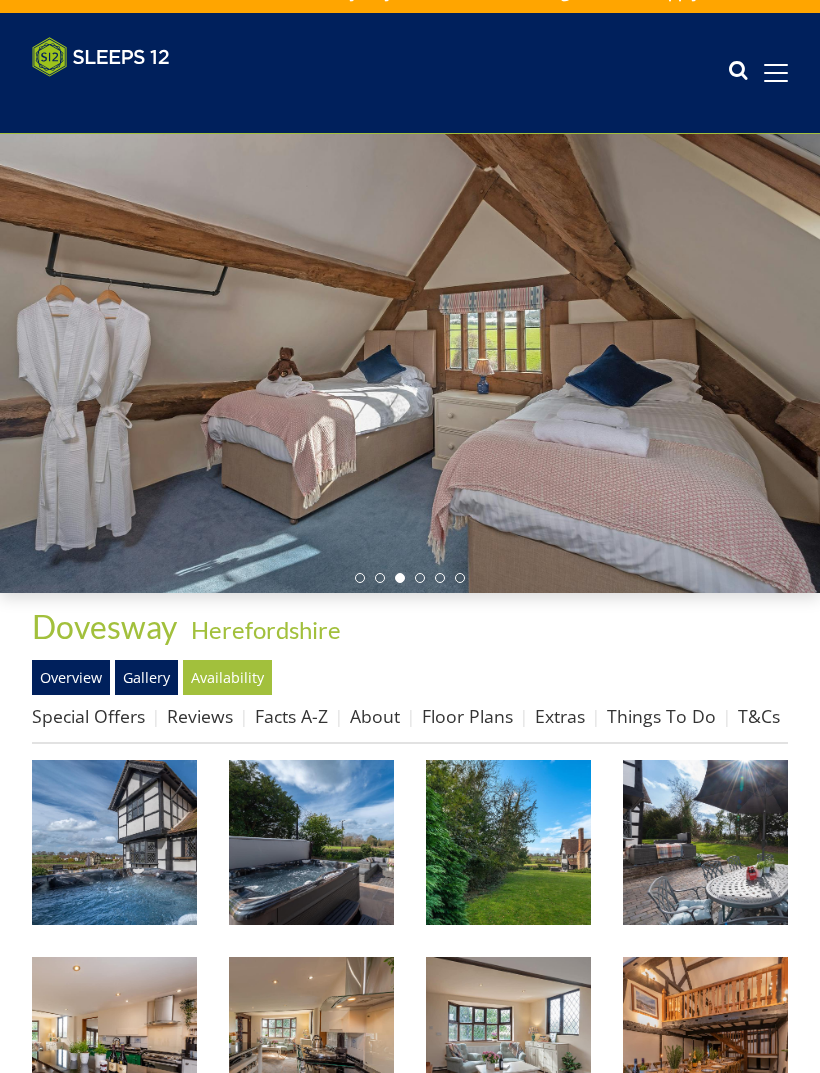 click at bounding box center [114, 842] 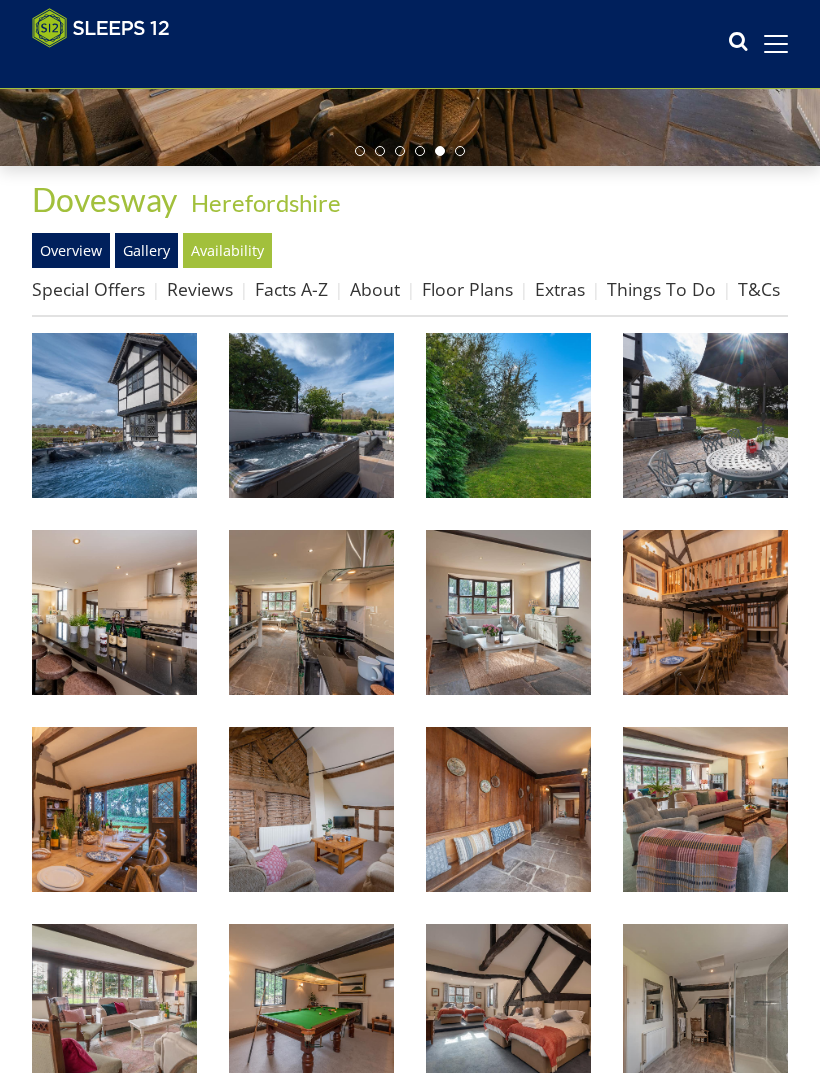 scroll, scrollTop: 427, scrollLeft: 0, axis: vertical 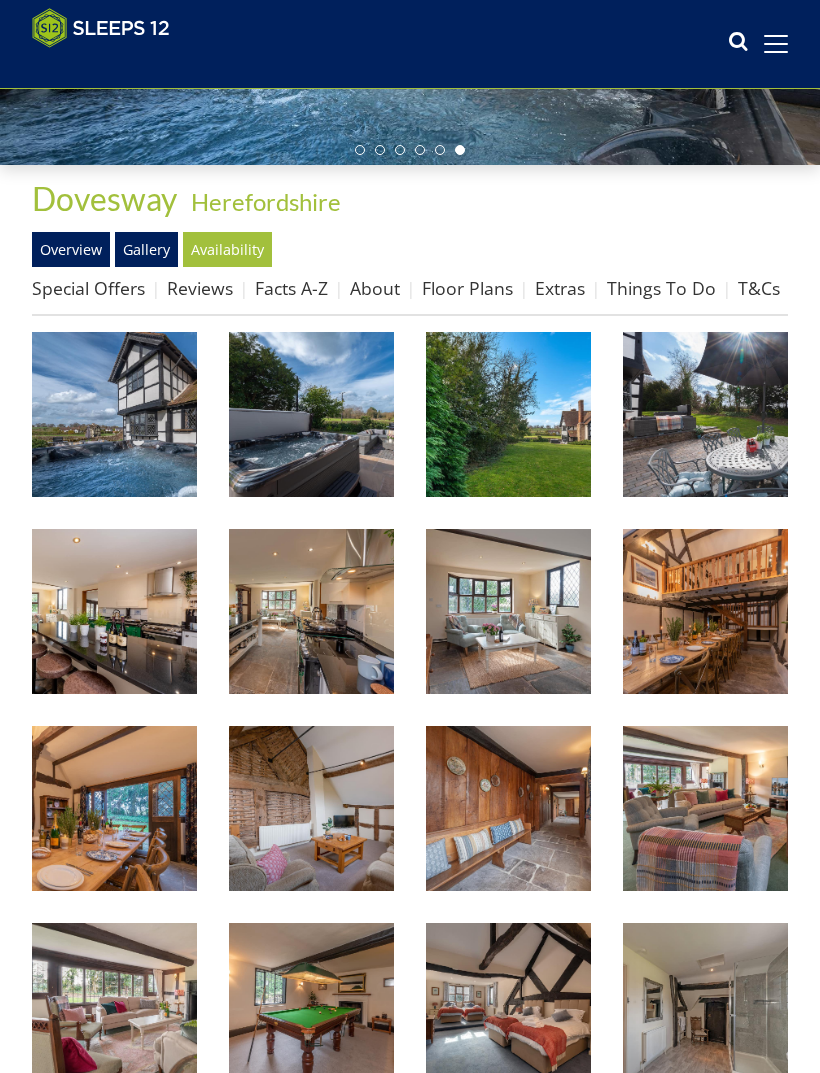 click on "Facts A-Z" at bounding box center (291, 288) 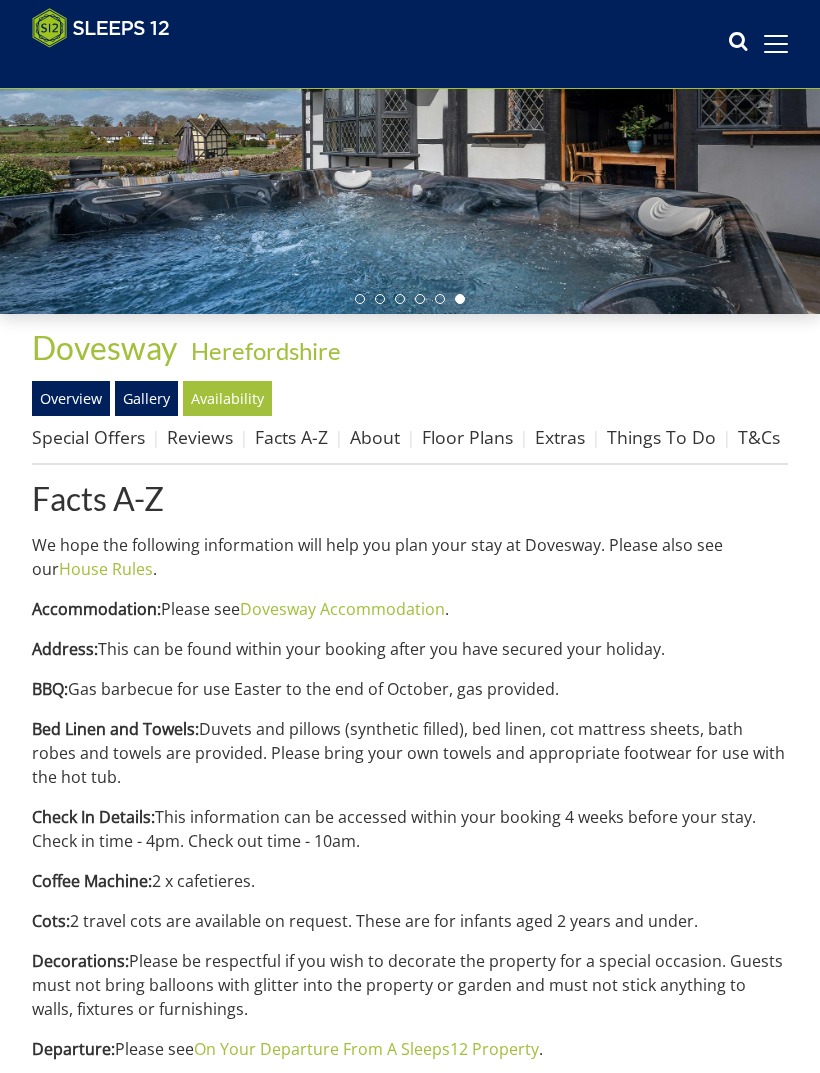 scroll, scrollTop: 279, scrollLeft: 0, axis: vertical 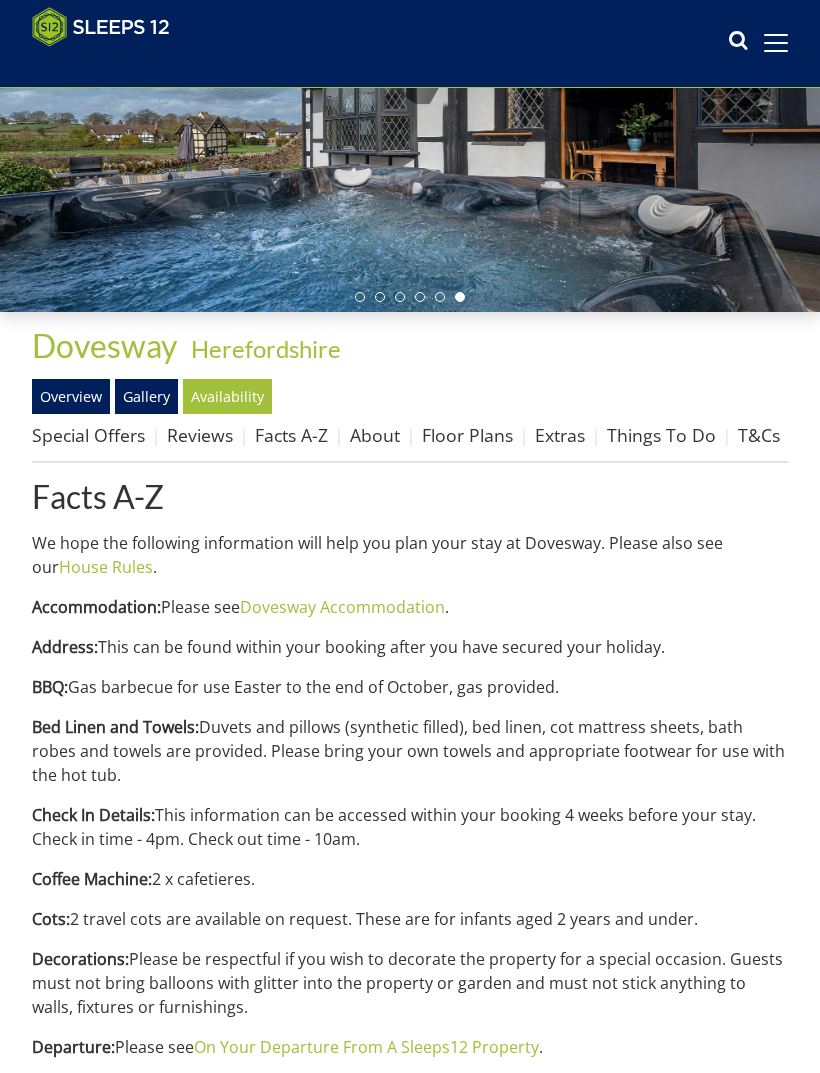 click on "Things To Do" at bounding box center [661, 436] 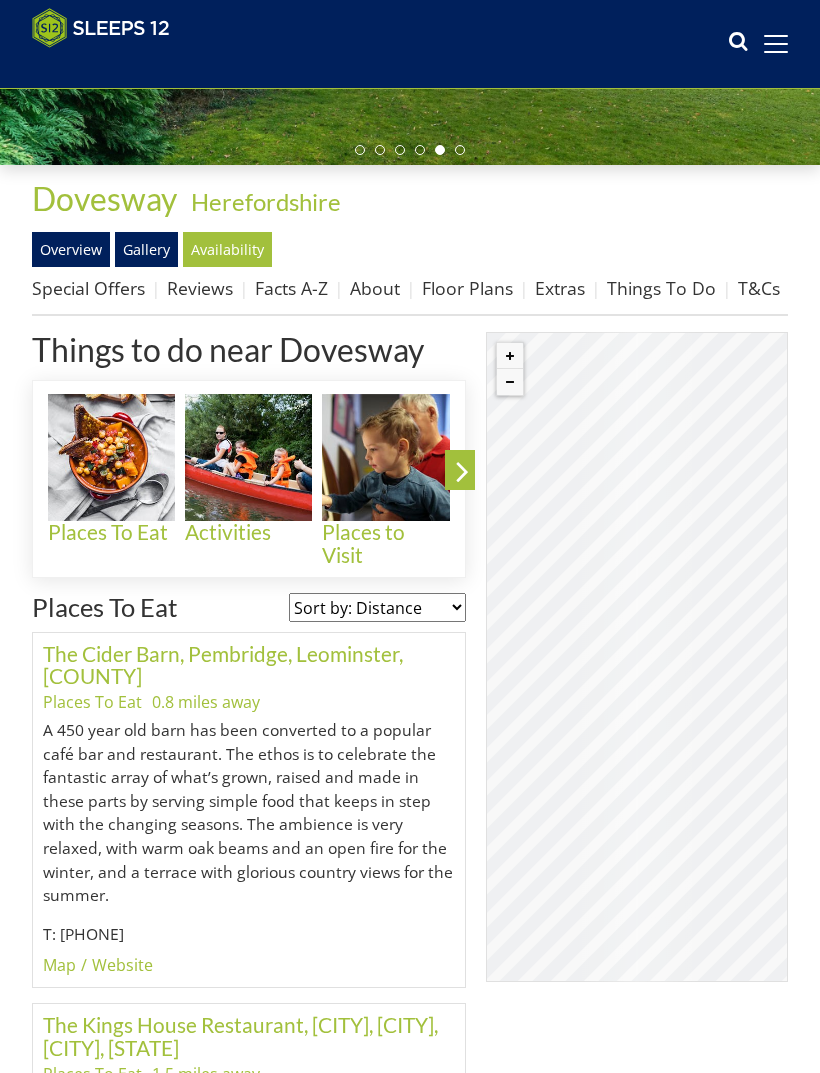 scroll, scrollTop: 428, scrollLeft: 0, axis: vertical 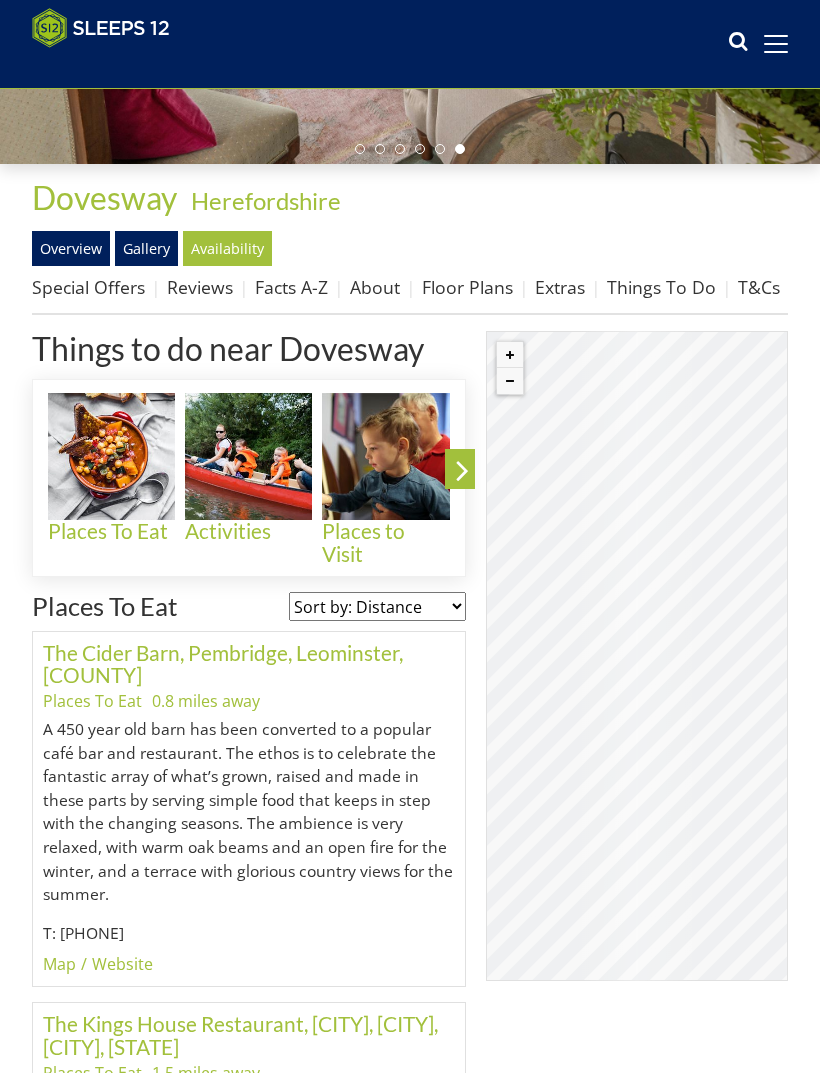 click at bounding box center [248, 456] 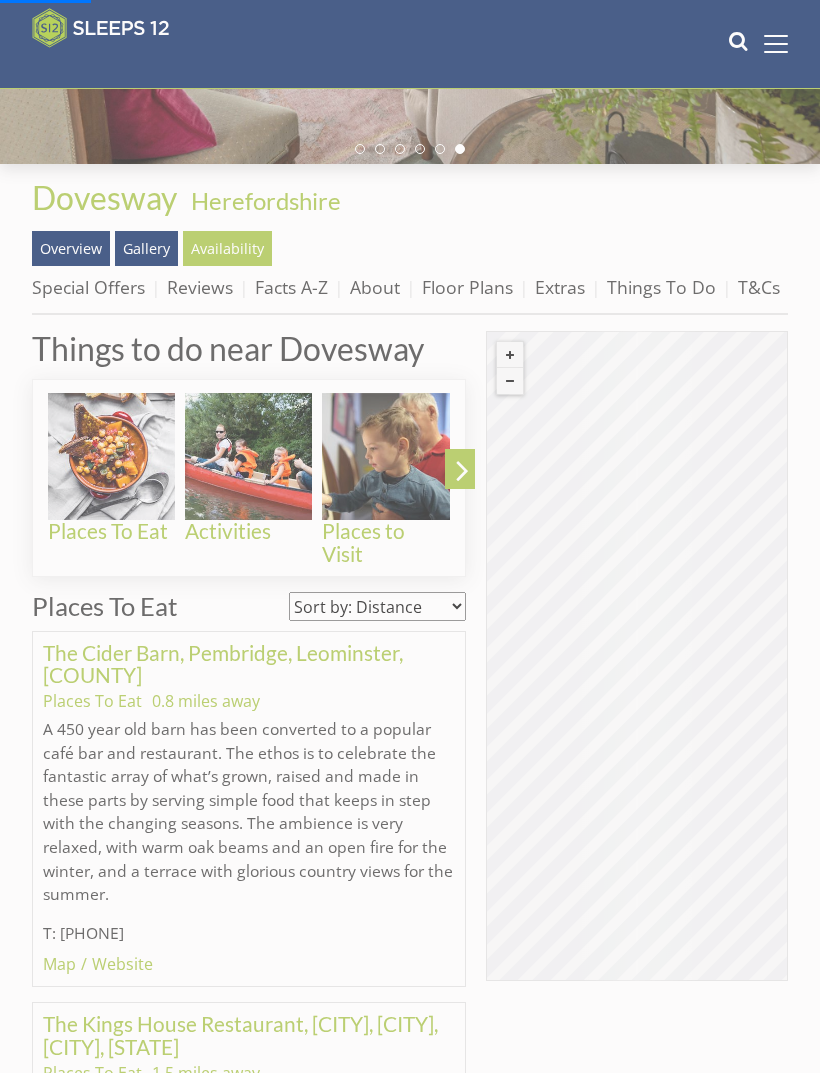scroll, scrollTop: 0, scrollLeft: 0, axis: both 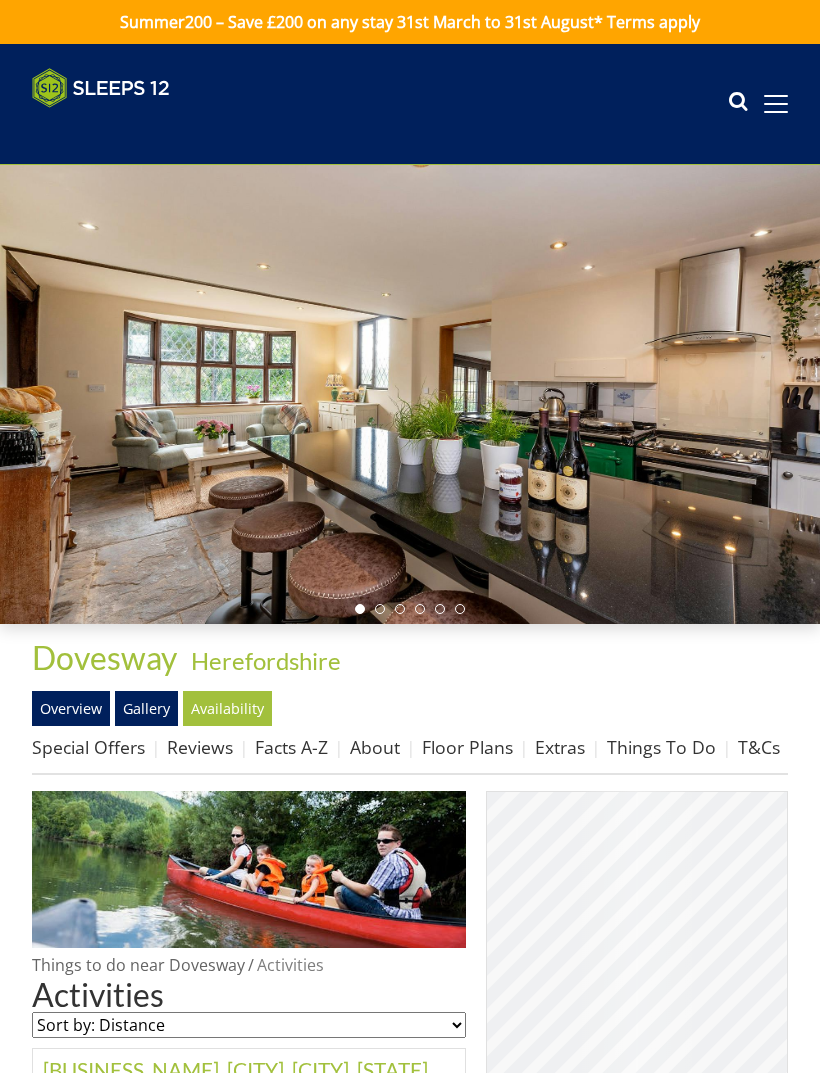click at bounding box center [410, 394] 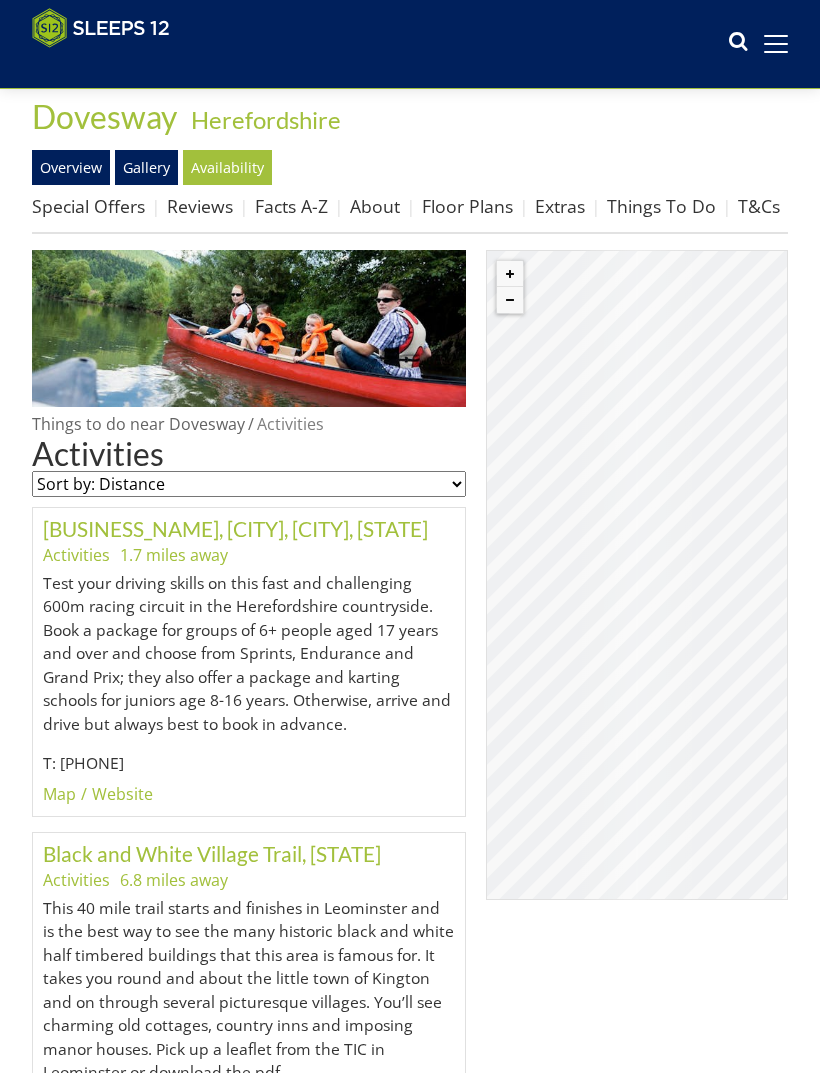 scroll, scrollTop: 513, scrollLeft: 0, axis: vertical 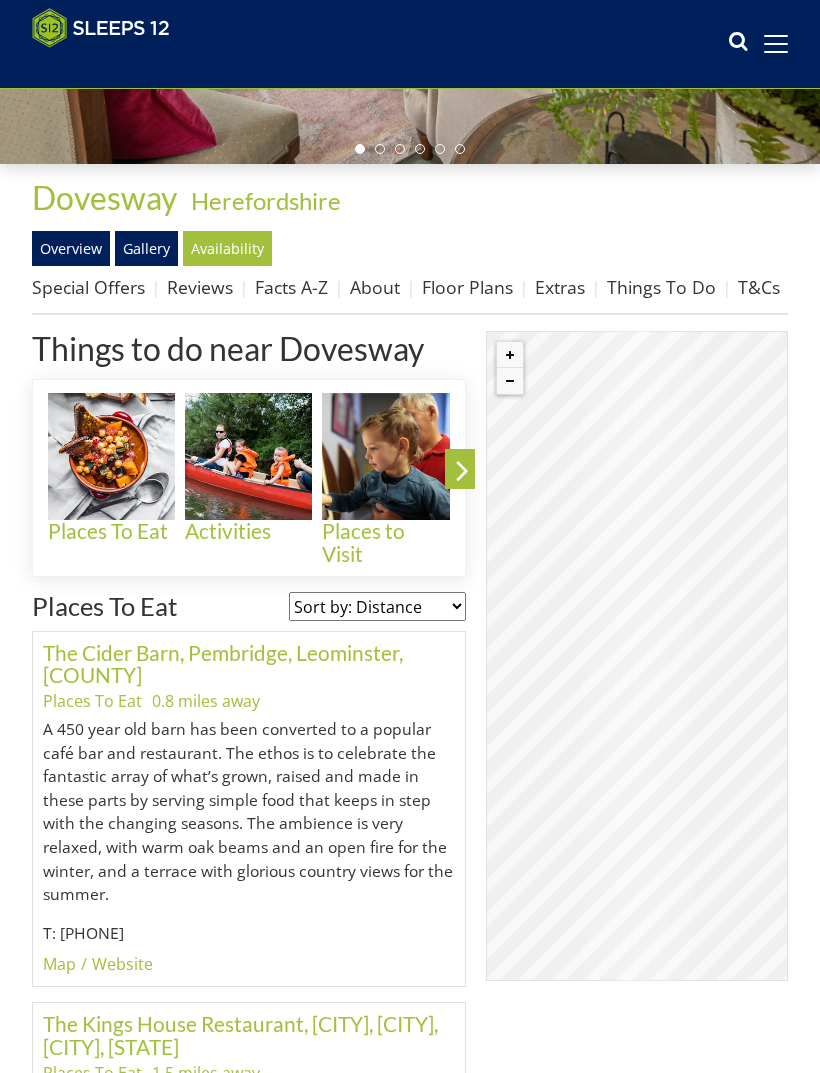click at bounding box center (385, 456) 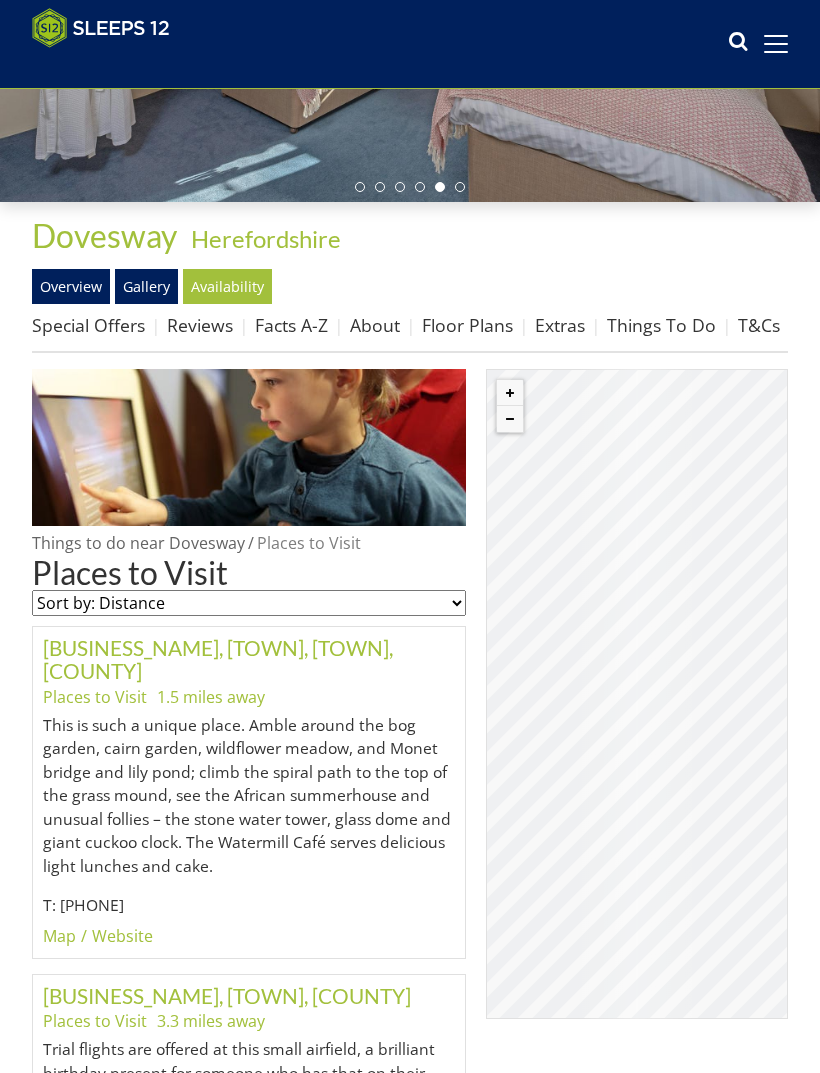 scroll, scrollTop: 387, scrollLeft: 0, axis: vertical 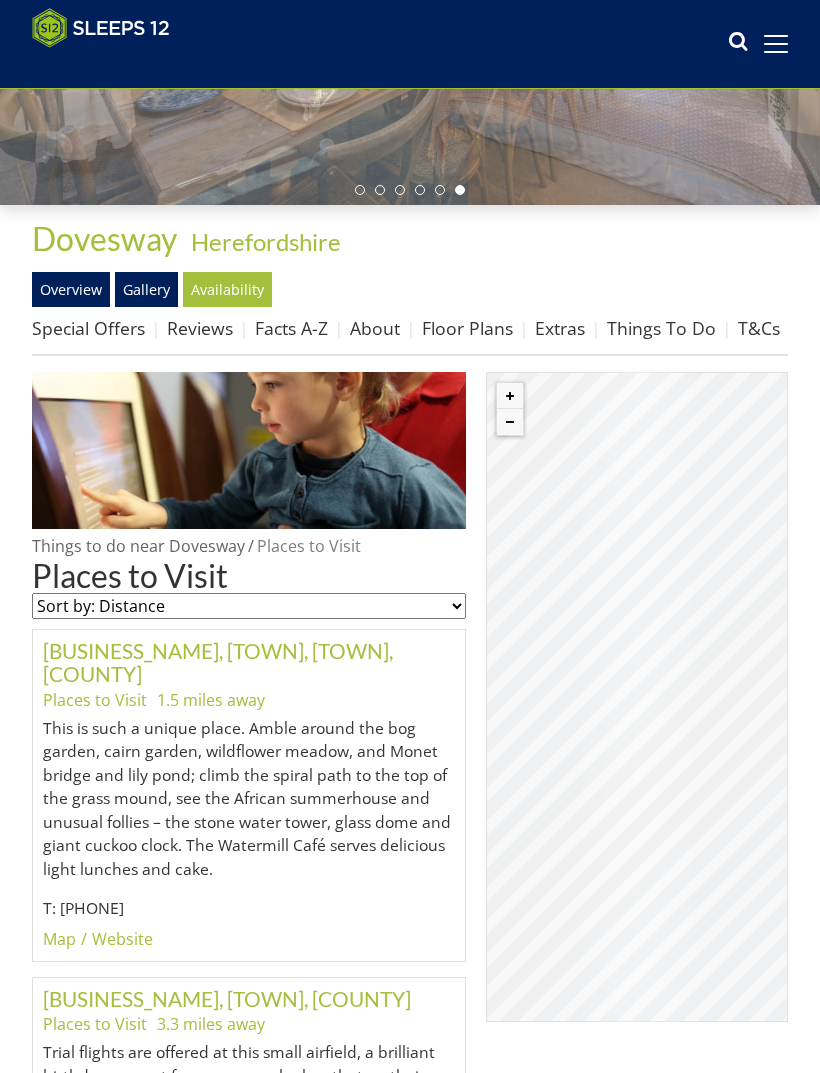 click on "Reviews" at bounding box center [200, 328] 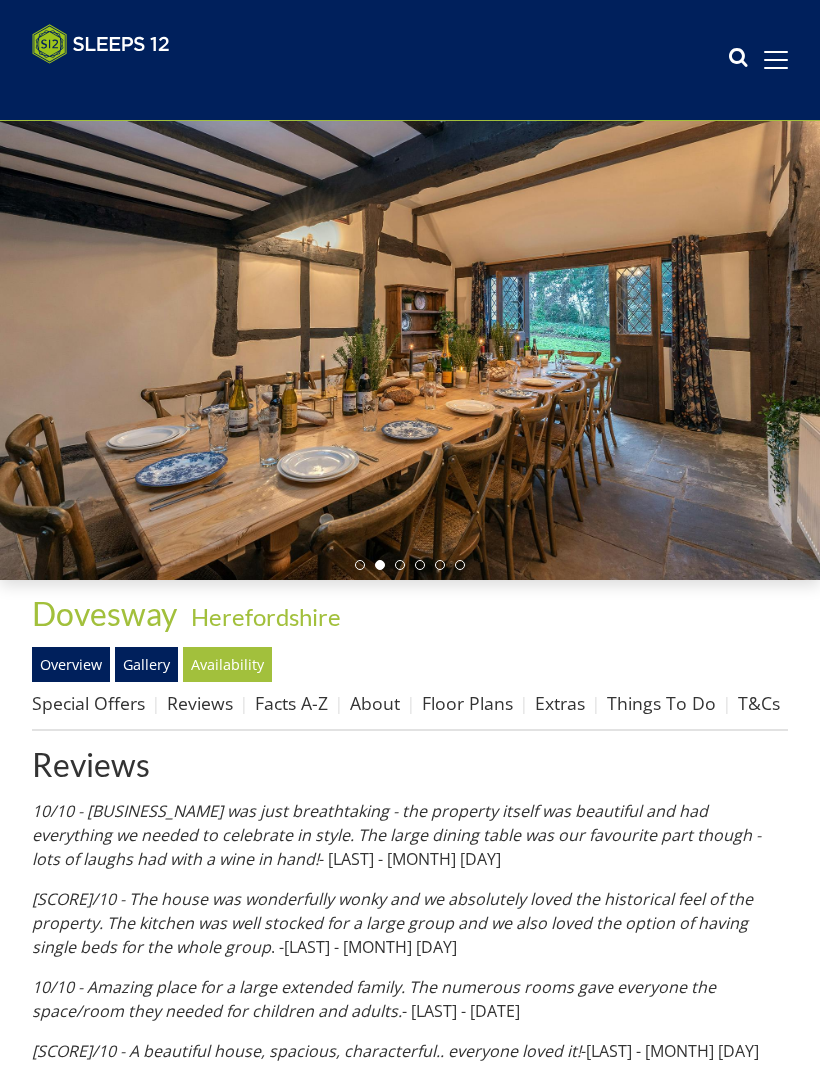 scroll, scrollTop: 45, scrollLeft: 0, axis: vertical 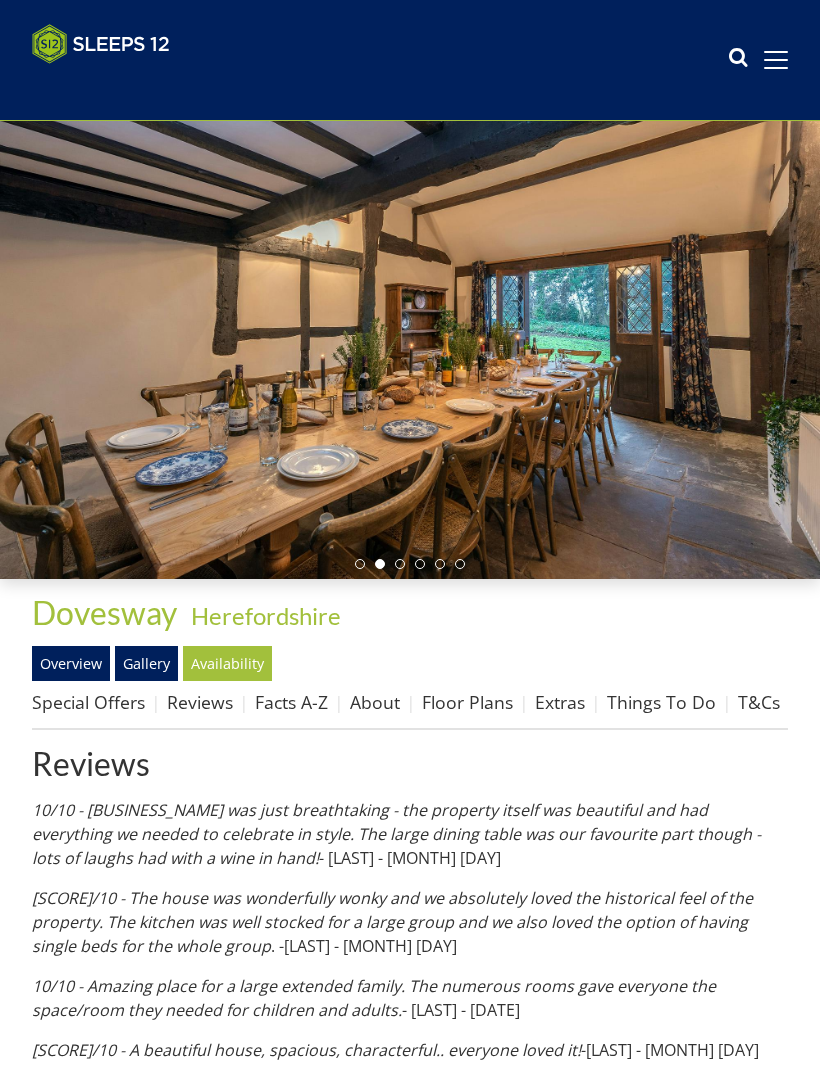 click on "Availability" at bounding box center [227, 663] 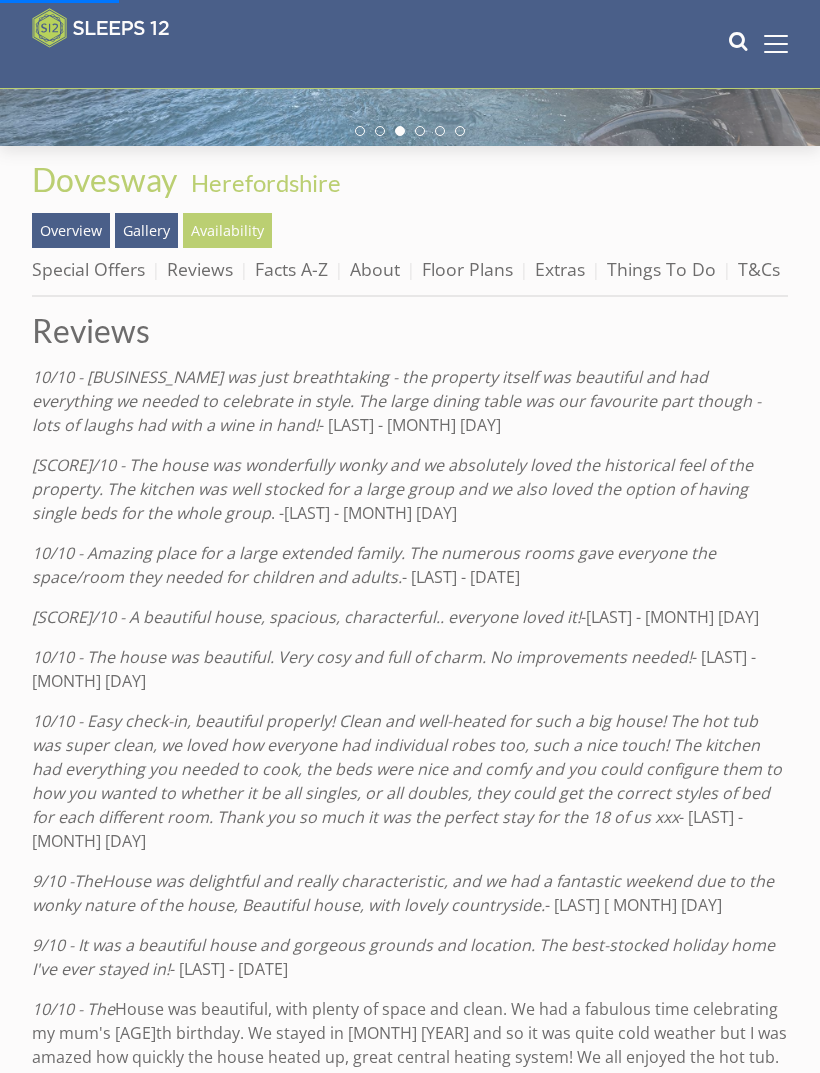 scroll, scrollTop: 445, scrollLeft: 0, axis: vertical 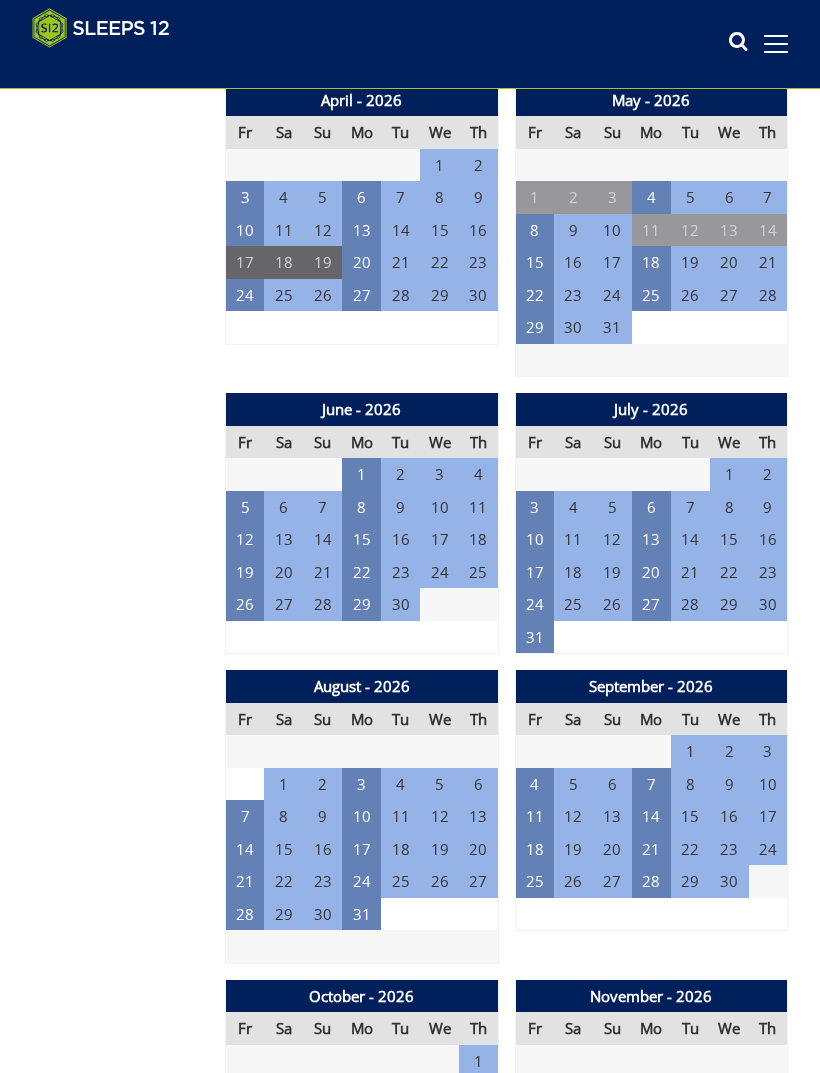 click on "24" at bounding box center (534, 604) 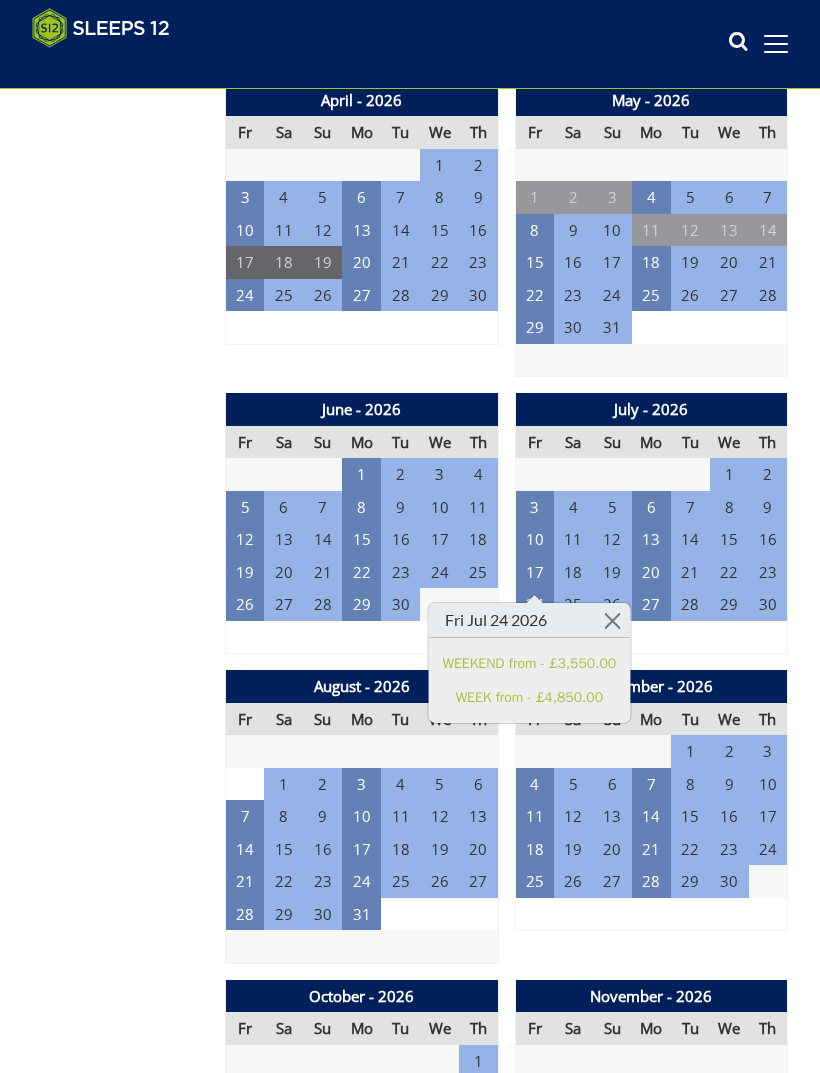 click on "WEEK from  - £4,850.00" at bounding box center [530, 697] 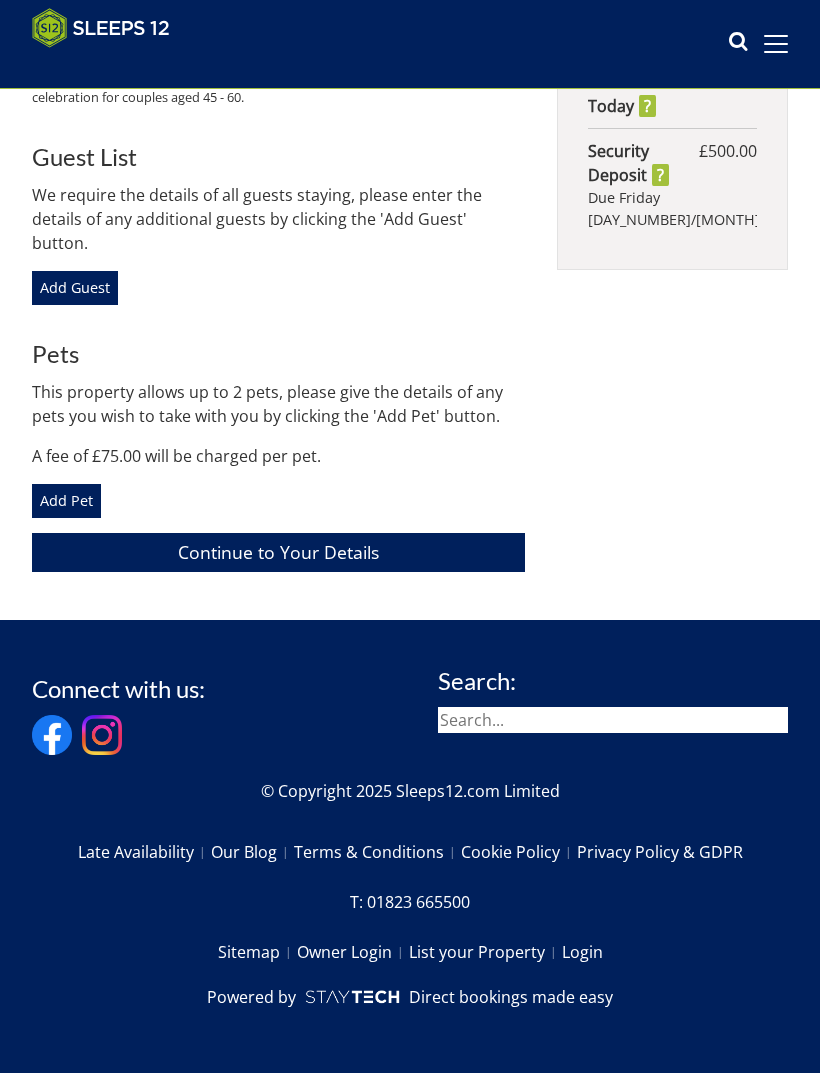 scroll, scrollTop: 640, scrollLeft: 0, axis: vertical 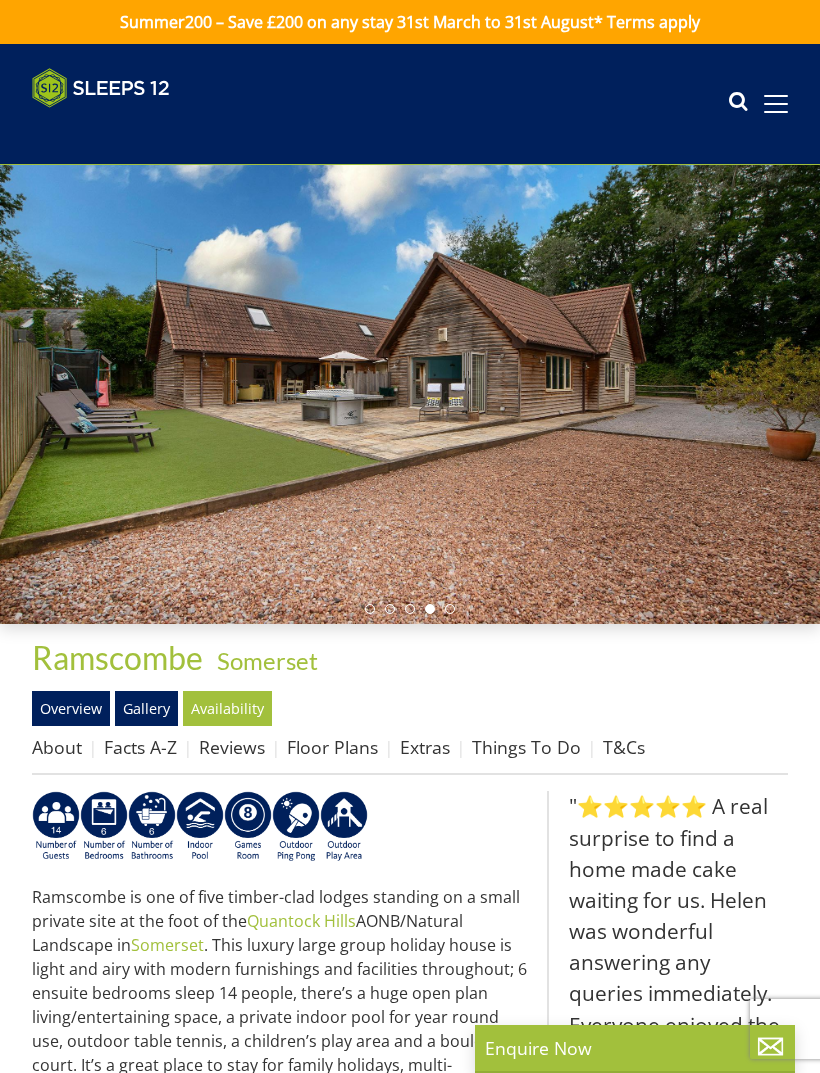 click on "Gallery" at bounding box center [146, 708] 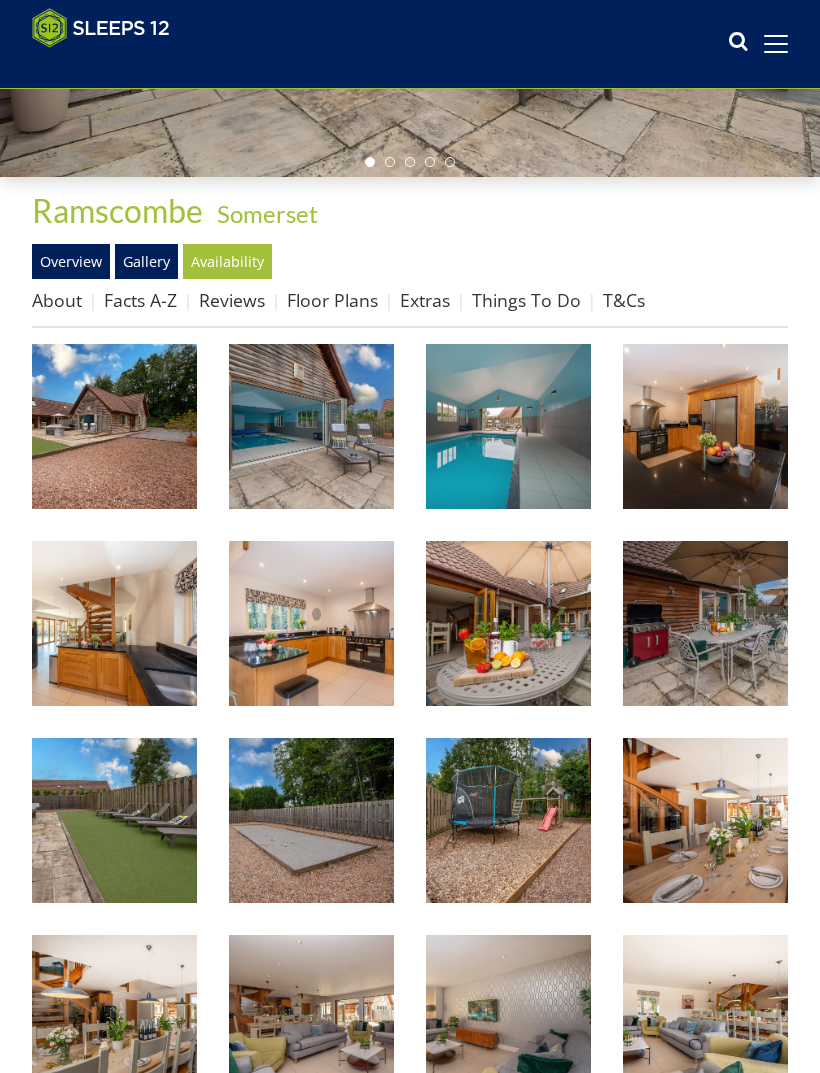 scroll, scrollTop: 420, scrollLeft: 0, axis: vertical 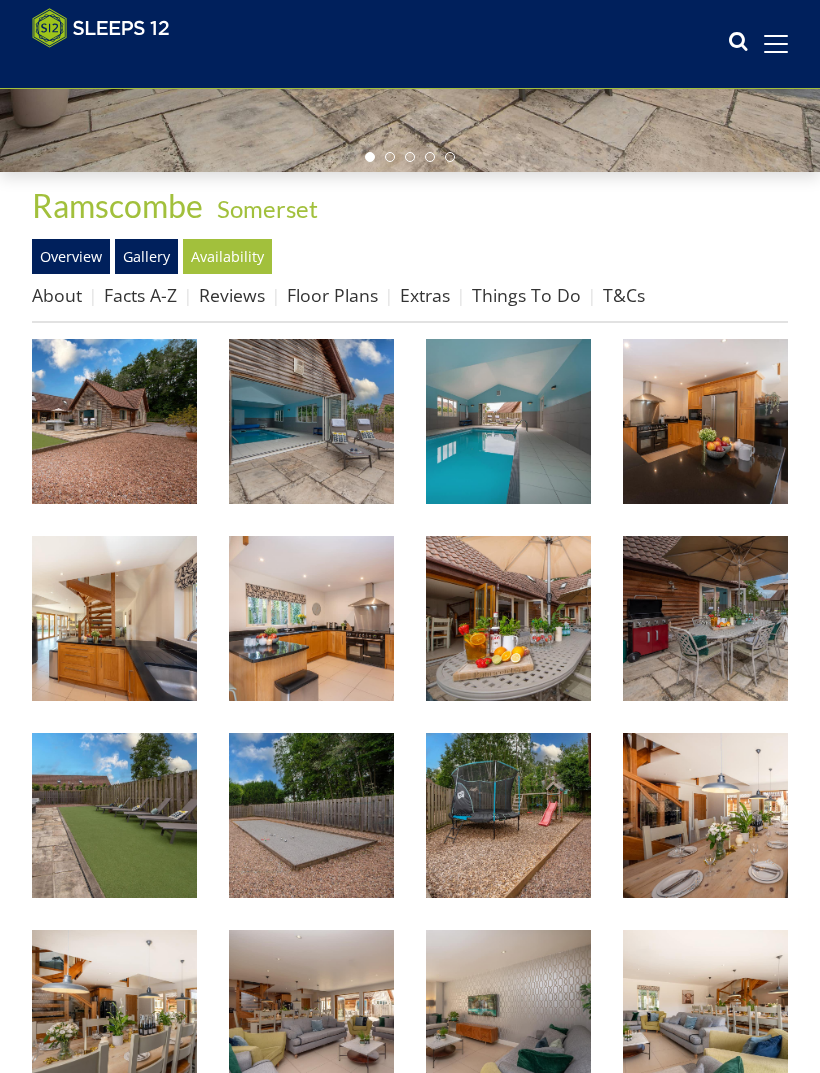 click at bounding box center (114, 421) 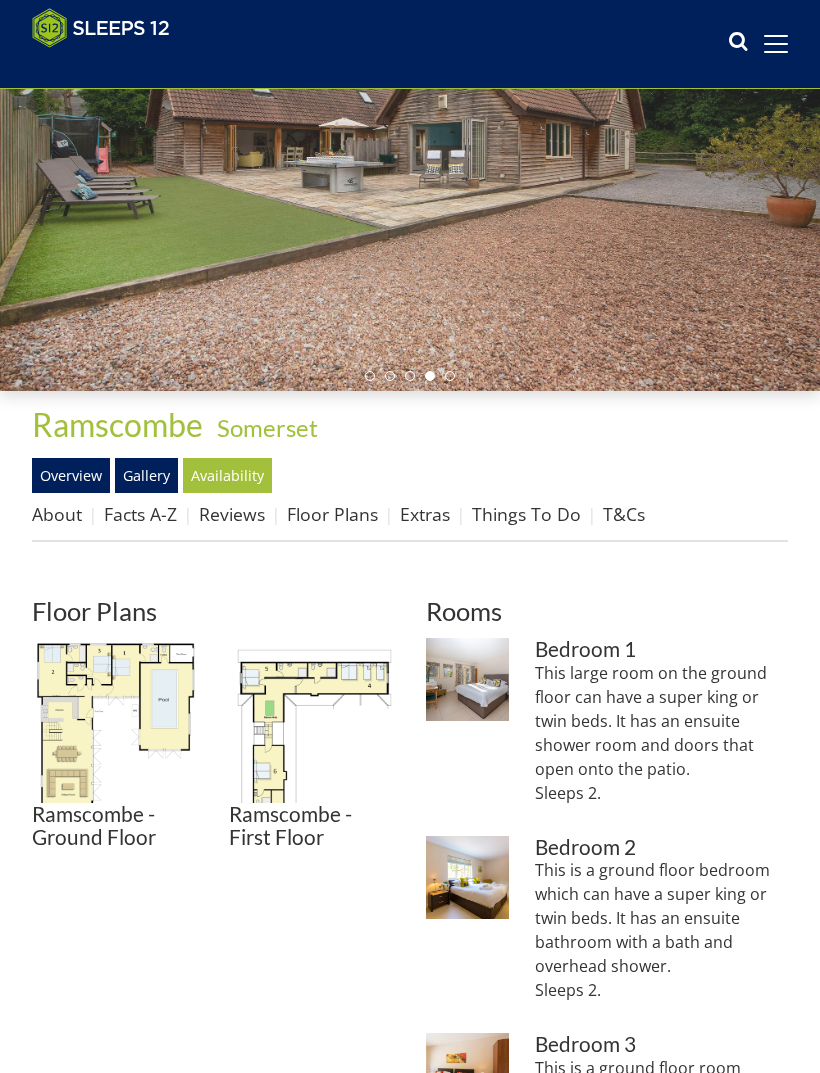 scroll, scrollTop: 193, scrollLeft: 0, axis: vertical 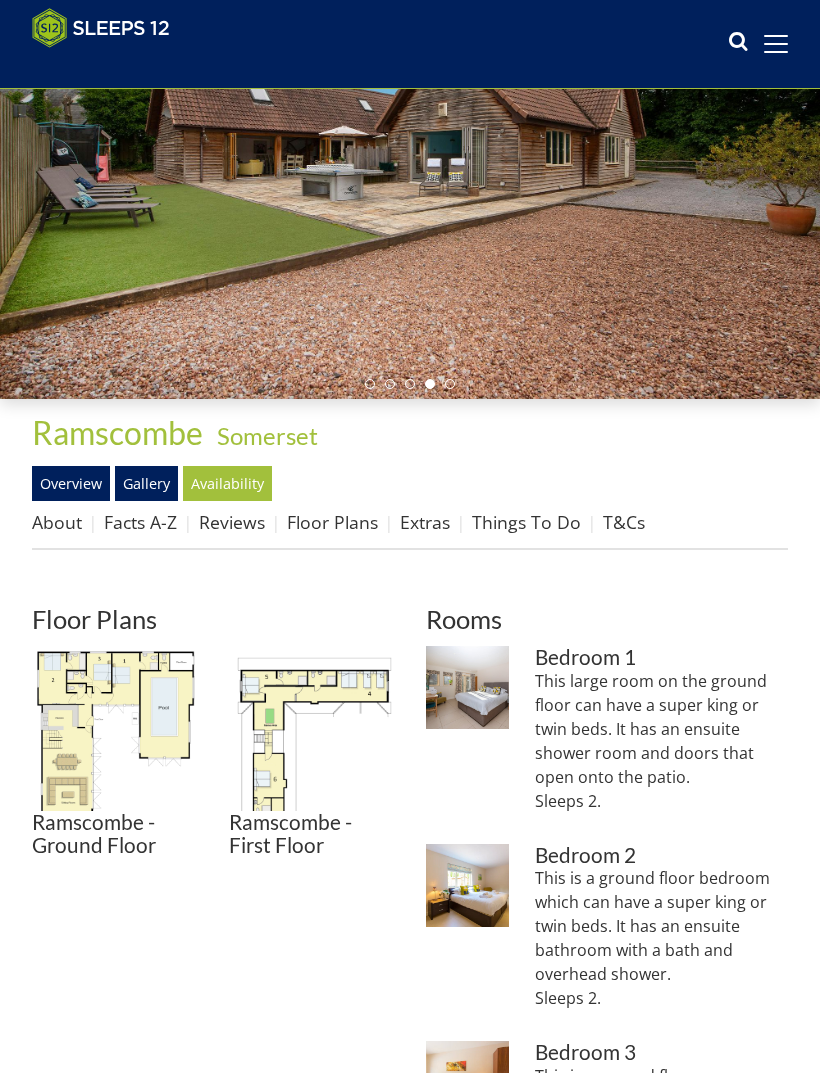 click at bounding box center (114, 728) 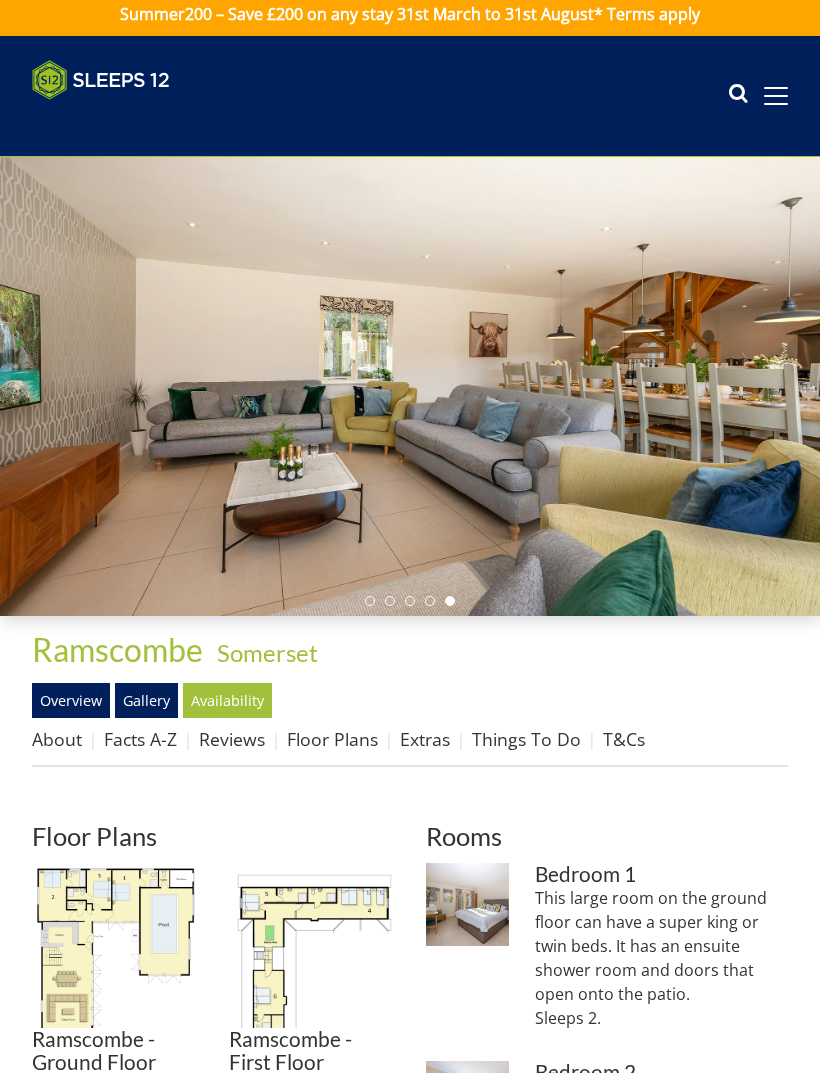 scroll, scrollTop: 0, scrollLeft: 0, axis: both 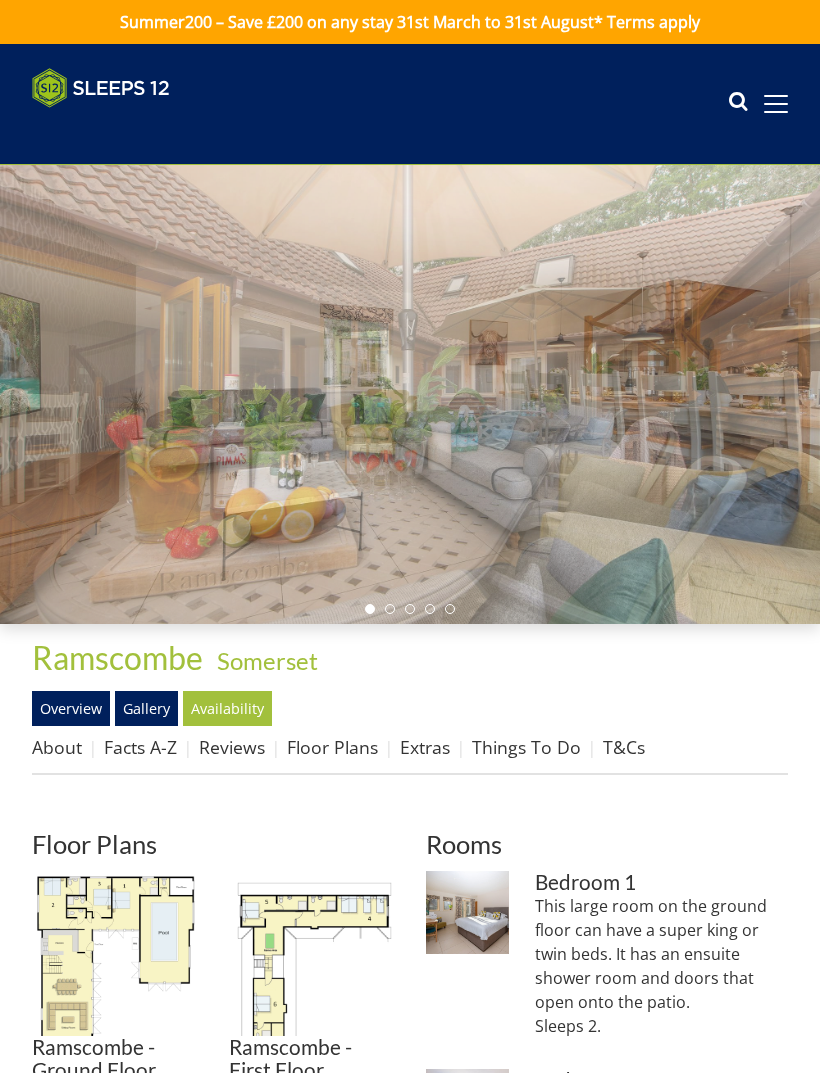 click on "Availability" at bounding box center (227, 708) 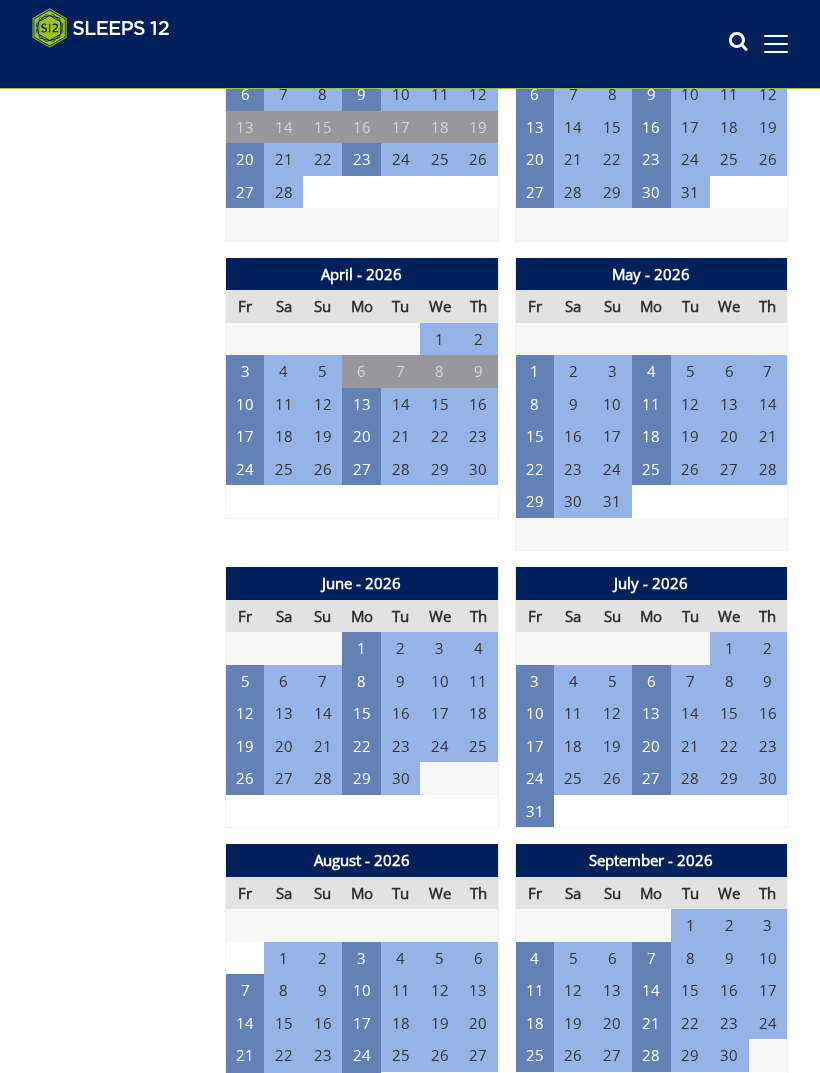 scroll, scrollTop: 1707, scrollLeft: 0, axis: vertical 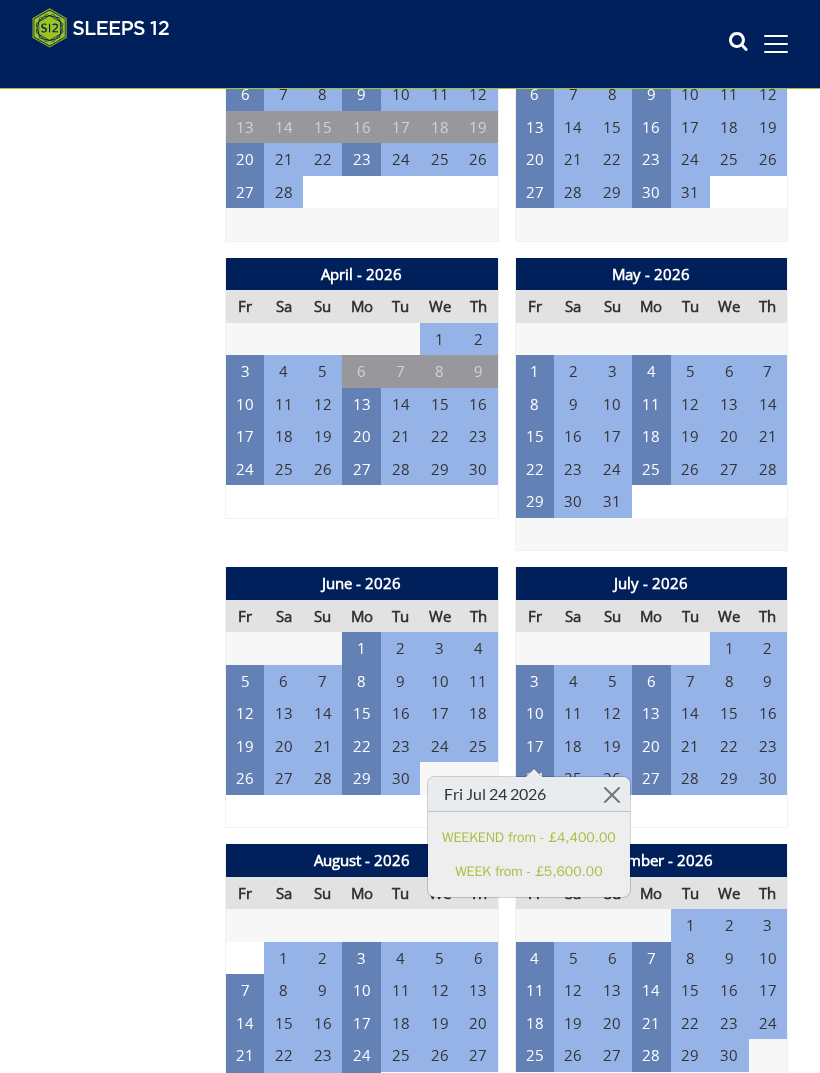 click on "WEEK from  - £5,600.00" at bounding box center (529, 871) 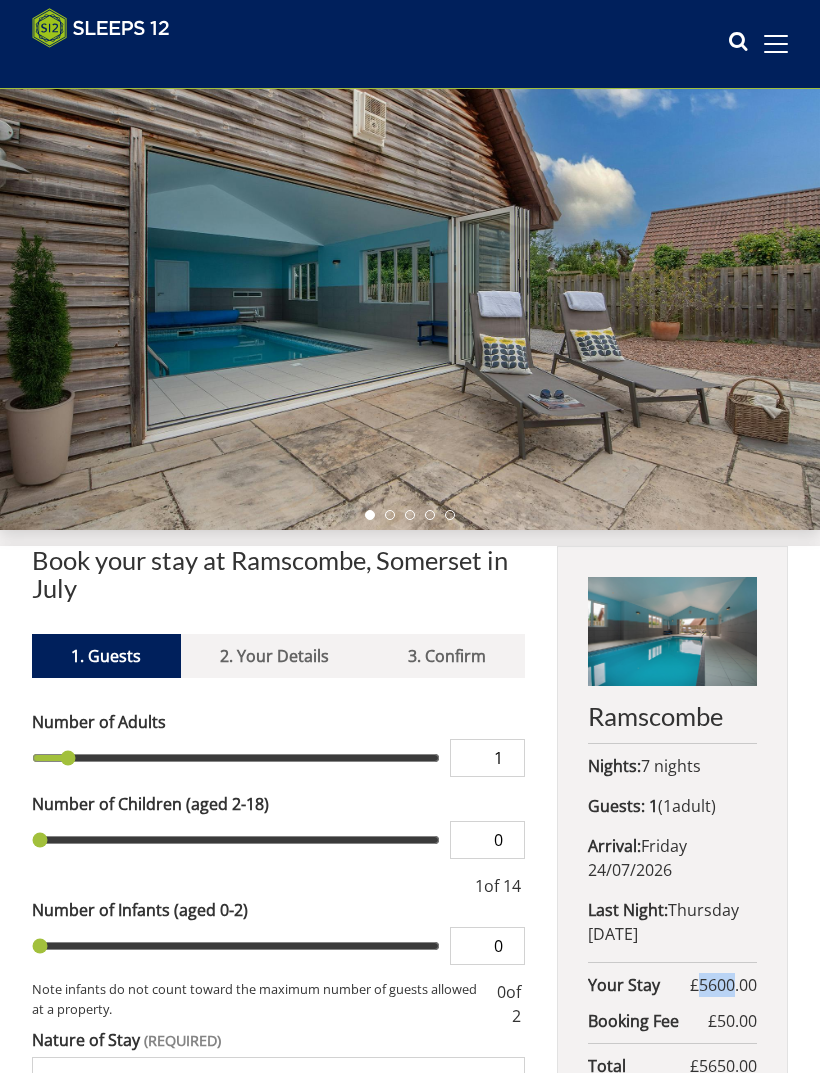 scroll, scrollTop: 0, scrollLeft: 0, axis: both 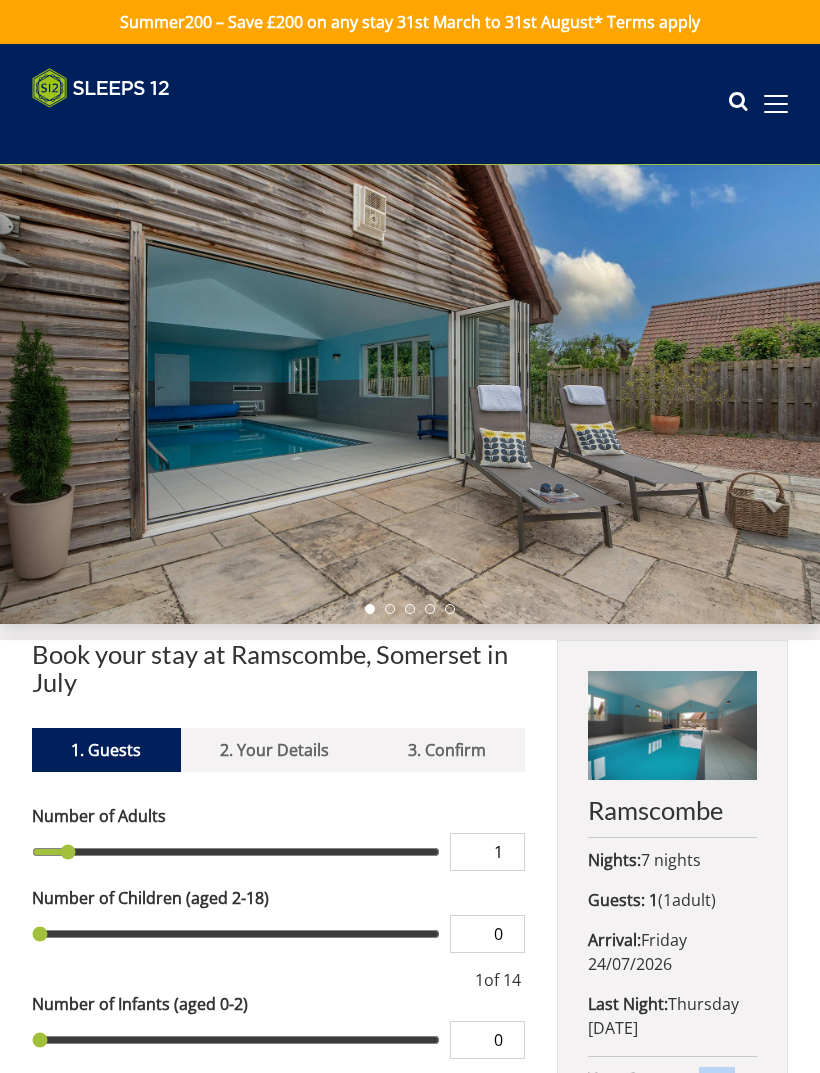 click at bounding box center (776, 104) 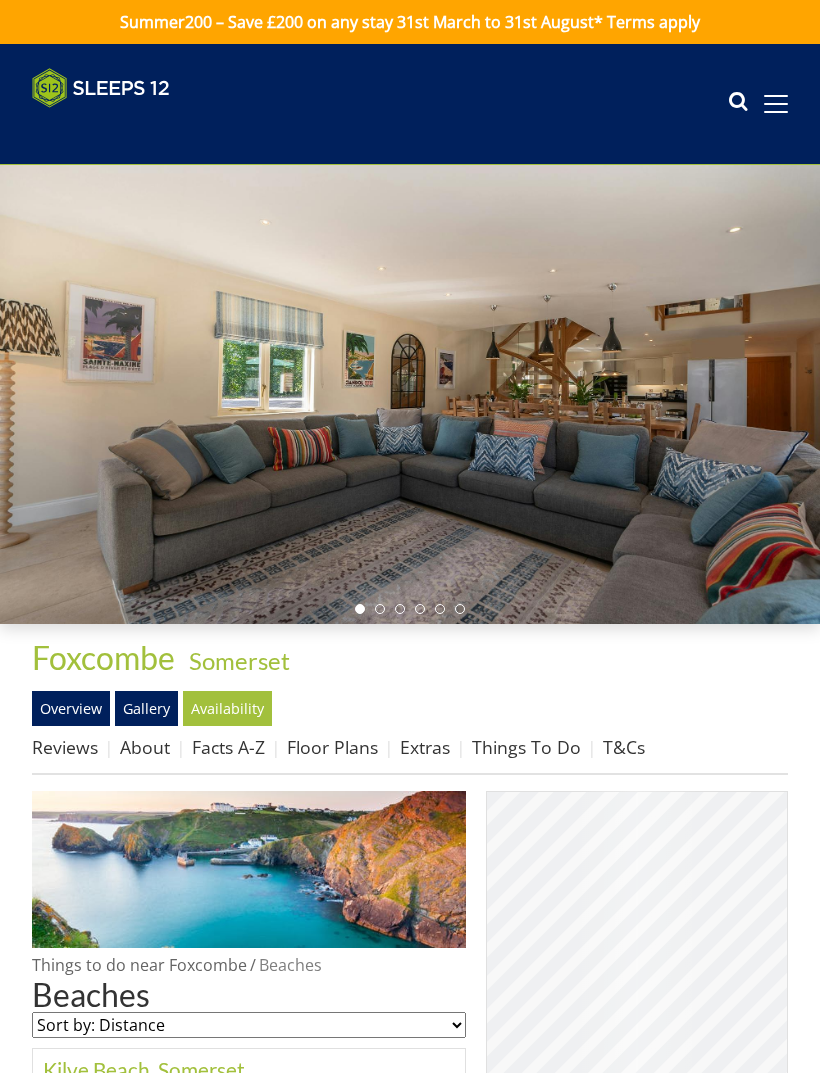 scroll, scrollTop: 0, scrollLeft: 0, axis: both 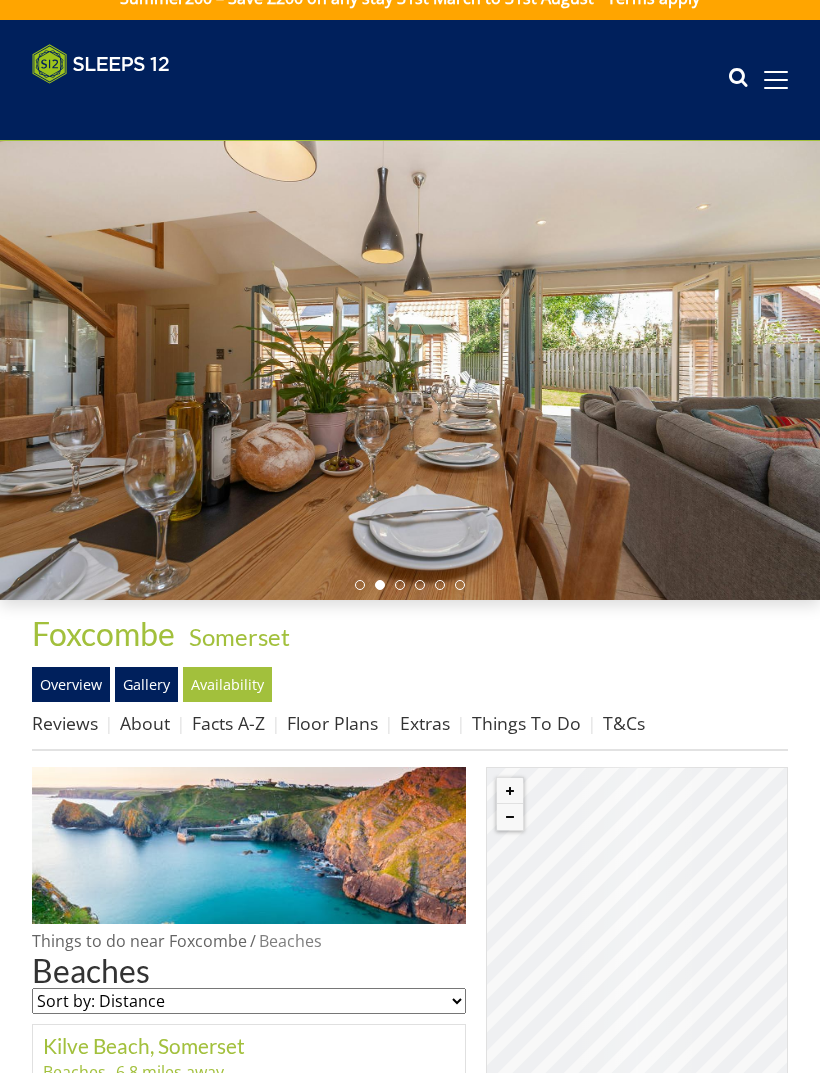 click at bounding box center (410, 370) 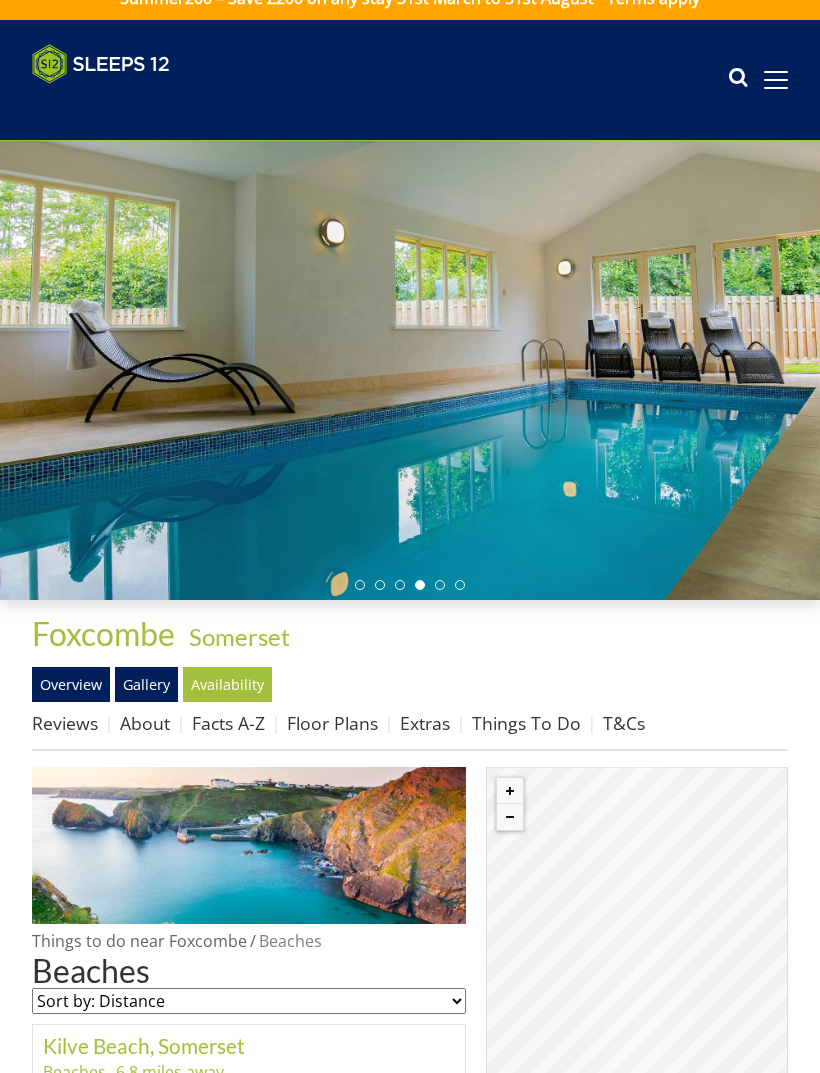 click on "Gallery" at bounding box center (146, 684) 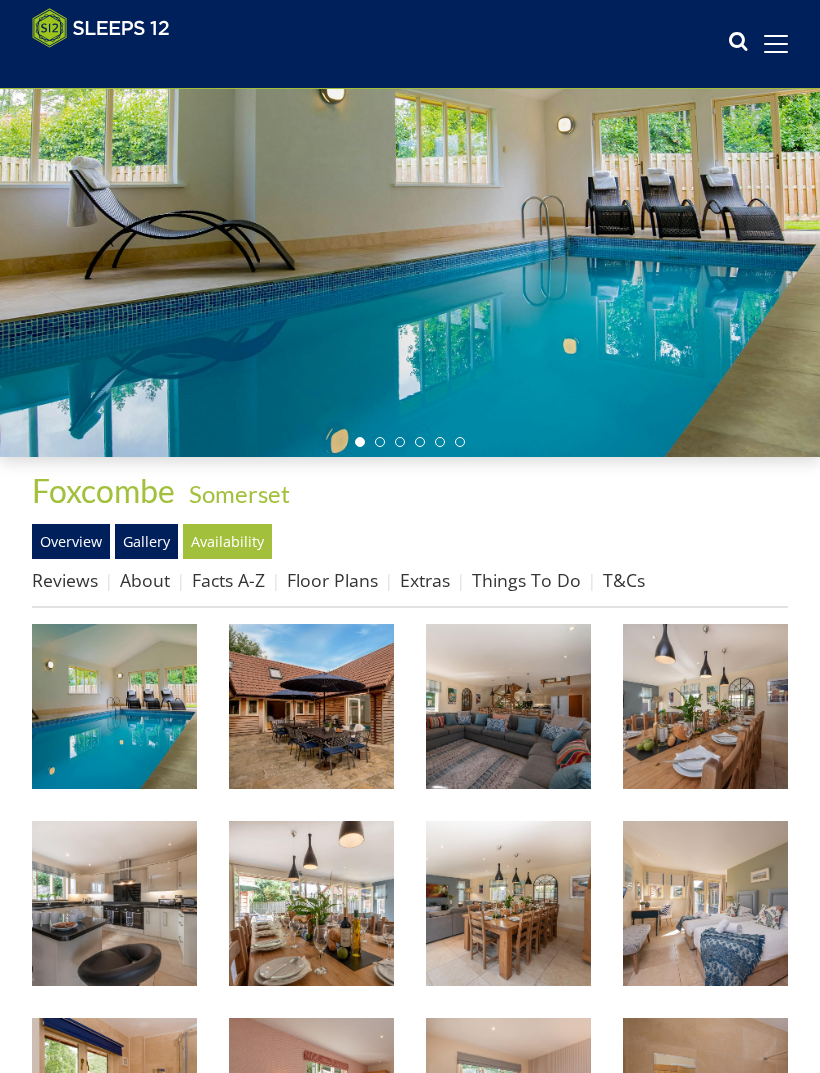 scroll, scrollTop: 133, scrollLeft: 0, axis: vertical 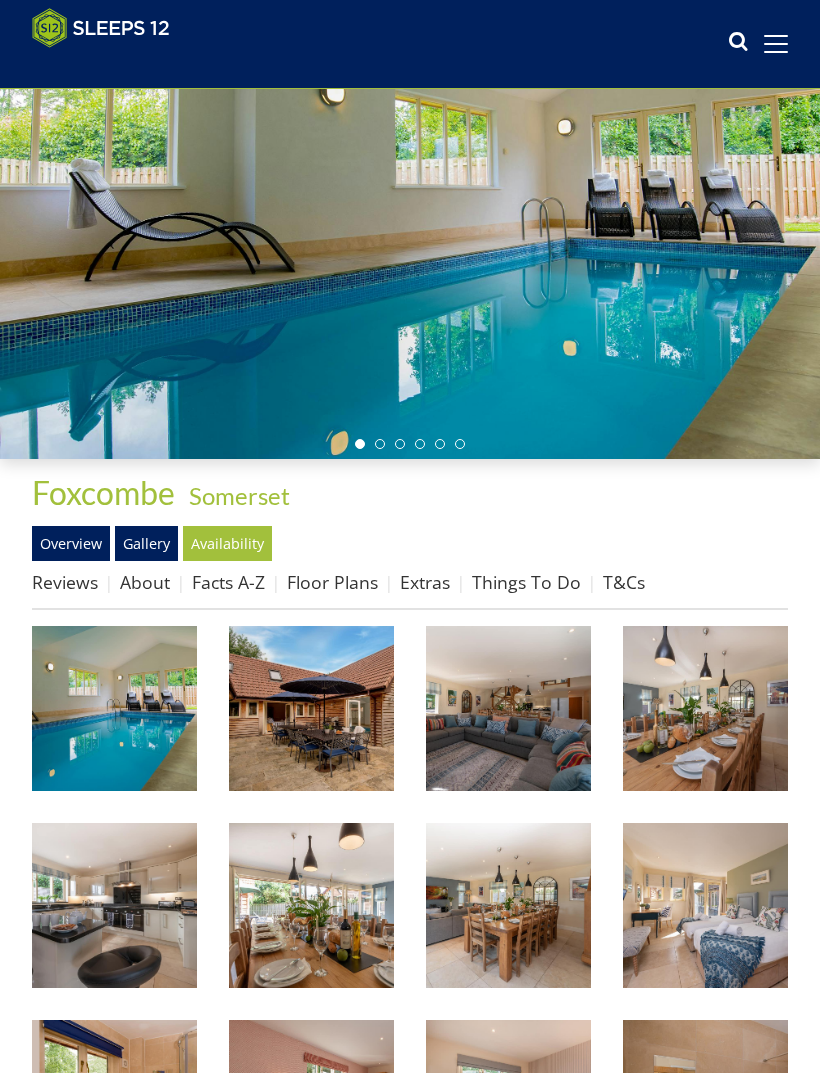 click at bounding box center [114, 708] 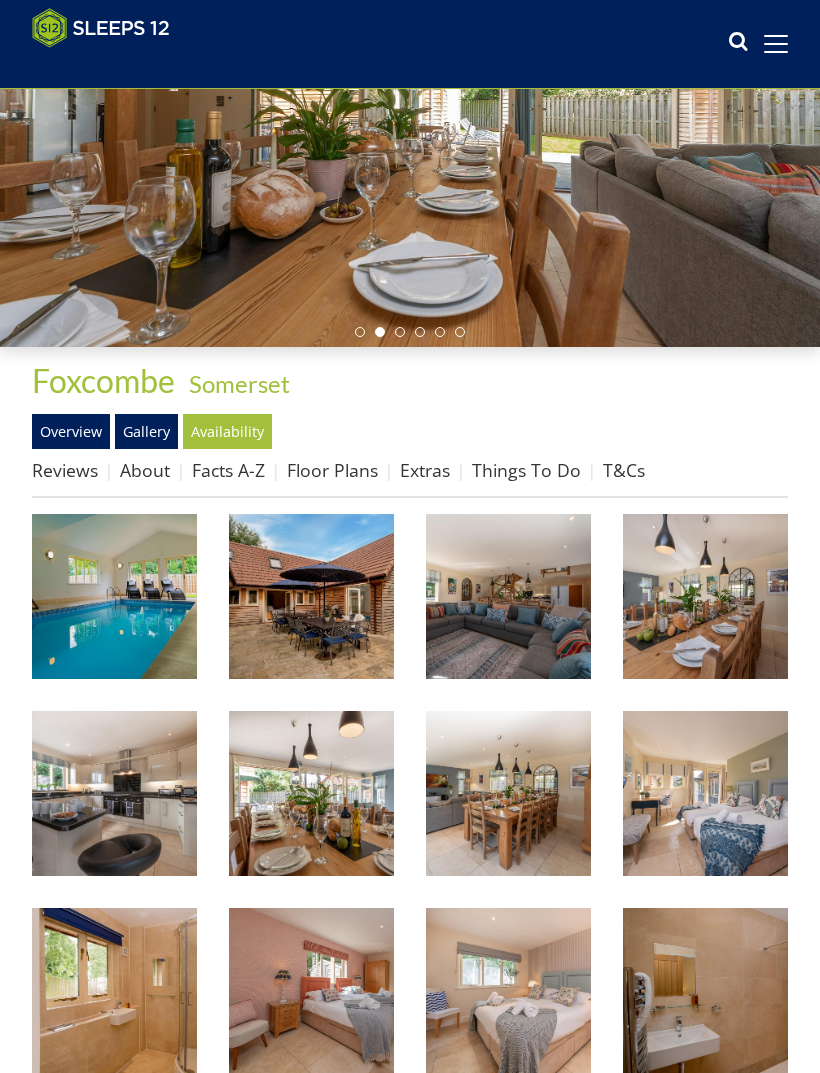 scroll, scrollTop: 244, scrollLeft: 0, axis: vertical 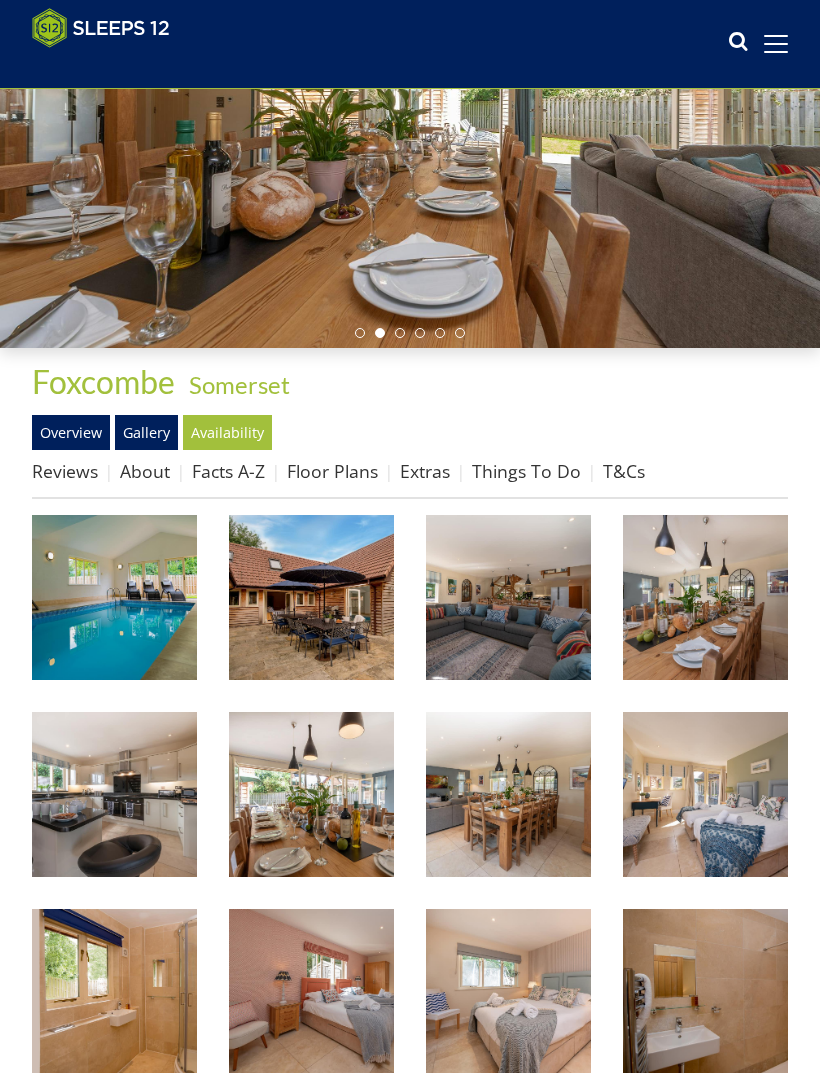 click on "Availability" at bounding box center [227, 432] 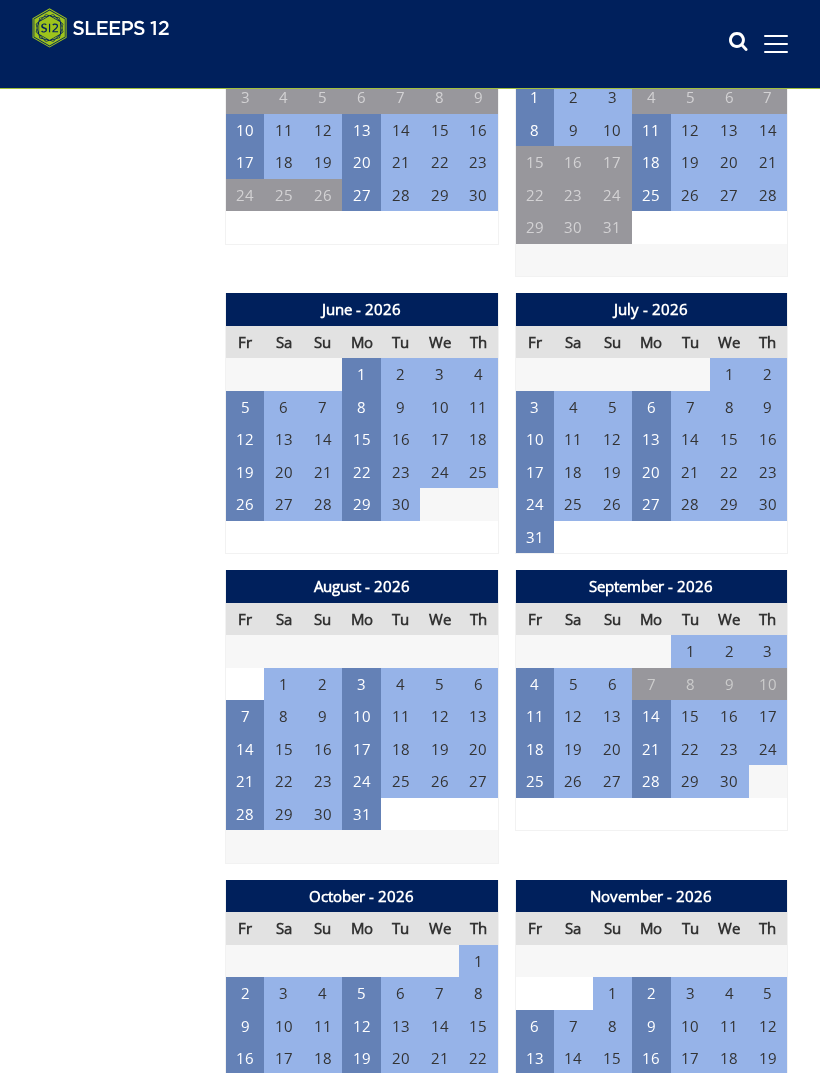scroll, scrollTop: 1981, scrollLeft: 0, axis: vertical 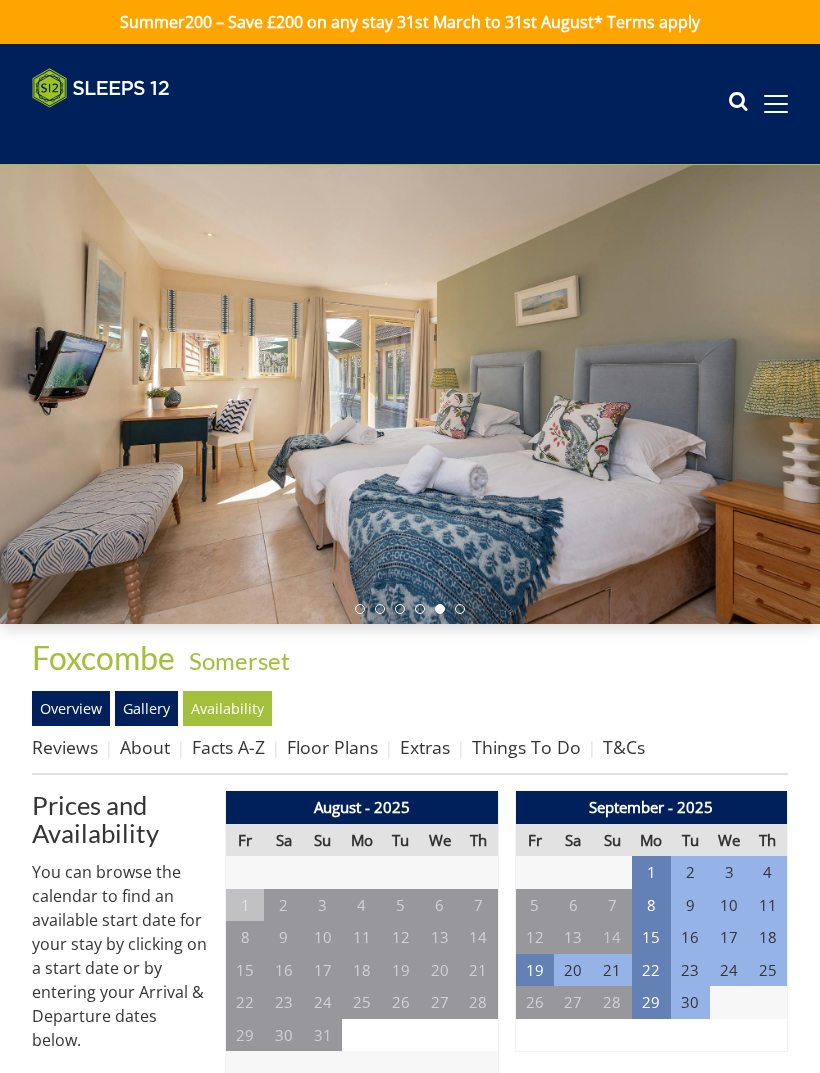 click on "Properties
Foxcombe
-  Somerset
Overview
Gallery
Availability
Reviews
About
Facts A-Z
Floor Plans
Extras
Things To Do
T&Cs" at bounding box center [410, 707] 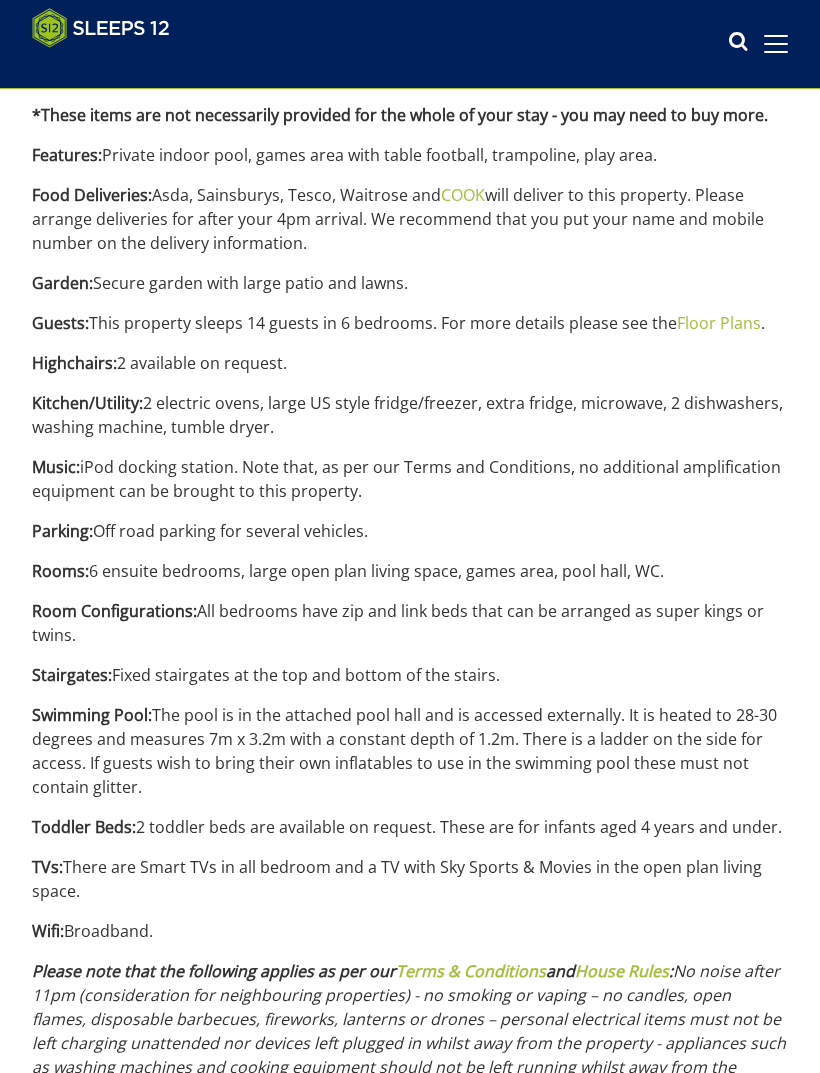 scroll, scrollTop: 1689, scrollLeft: 0, axis: vertical 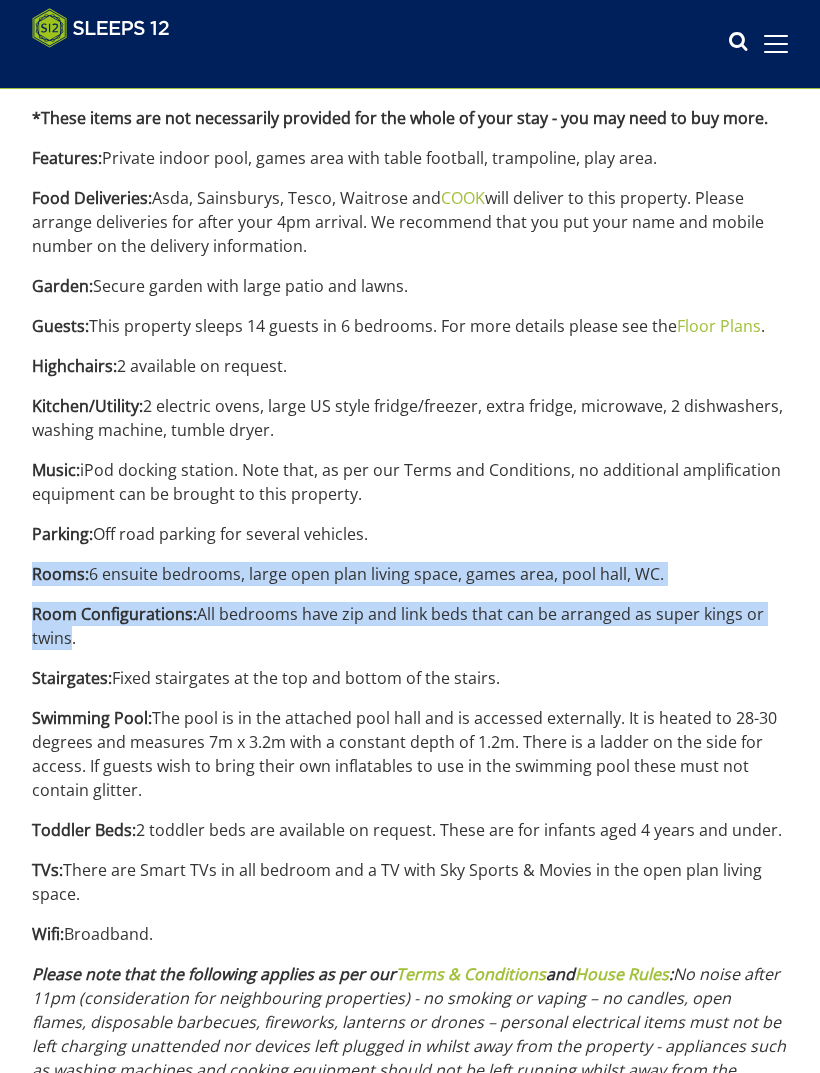 click on "Floor Plans" at bounding box center [719, 326] 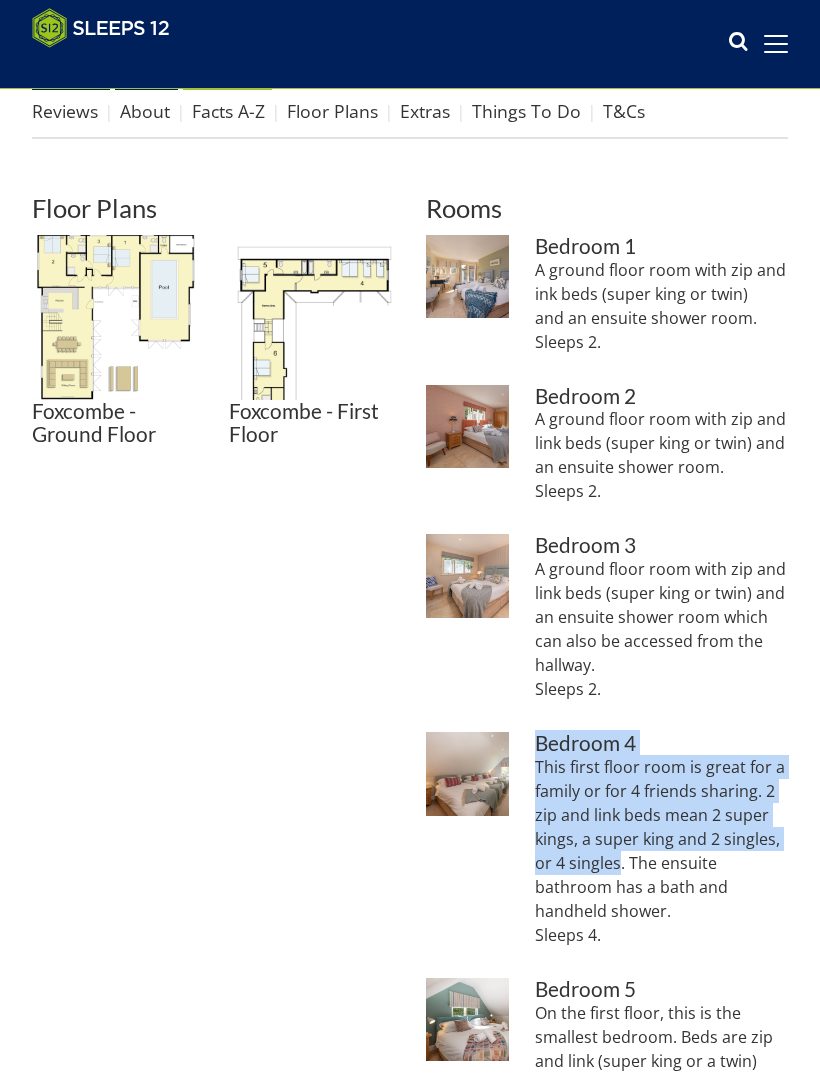 scroll, scrollTop: 598, scrollLeft: 0, axis: vertical 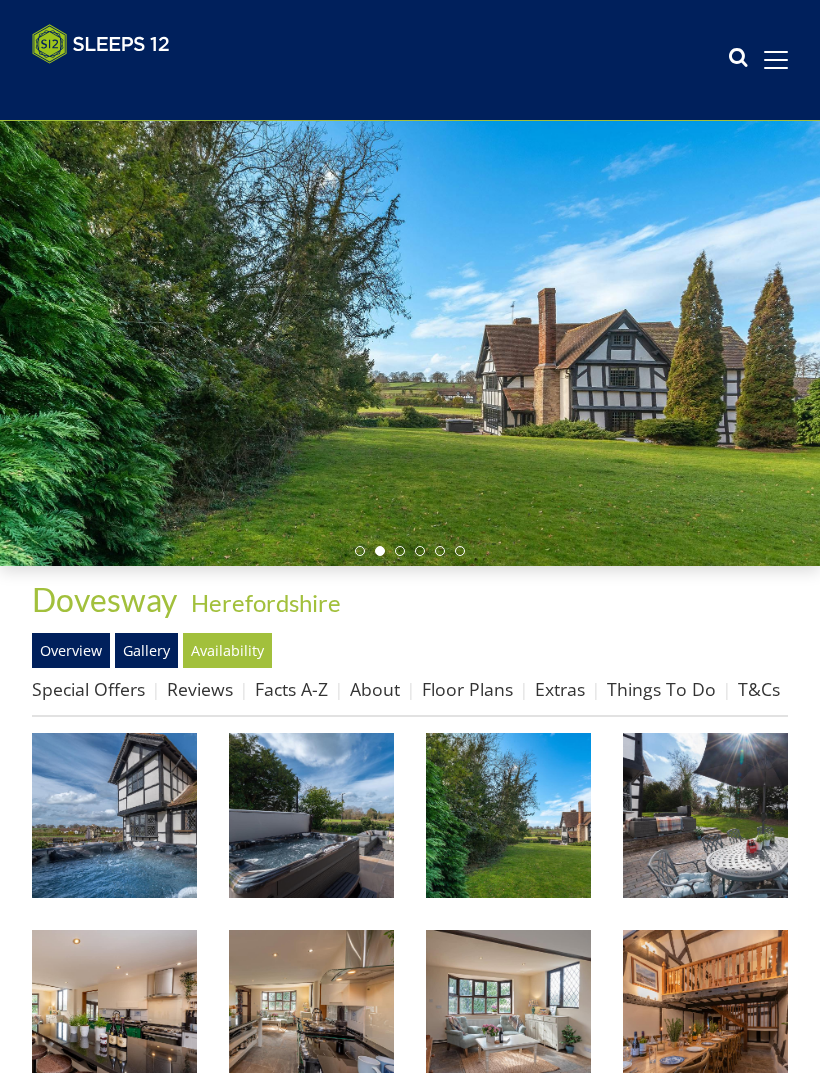 click on "Overview" at bounding box center [71, 650] 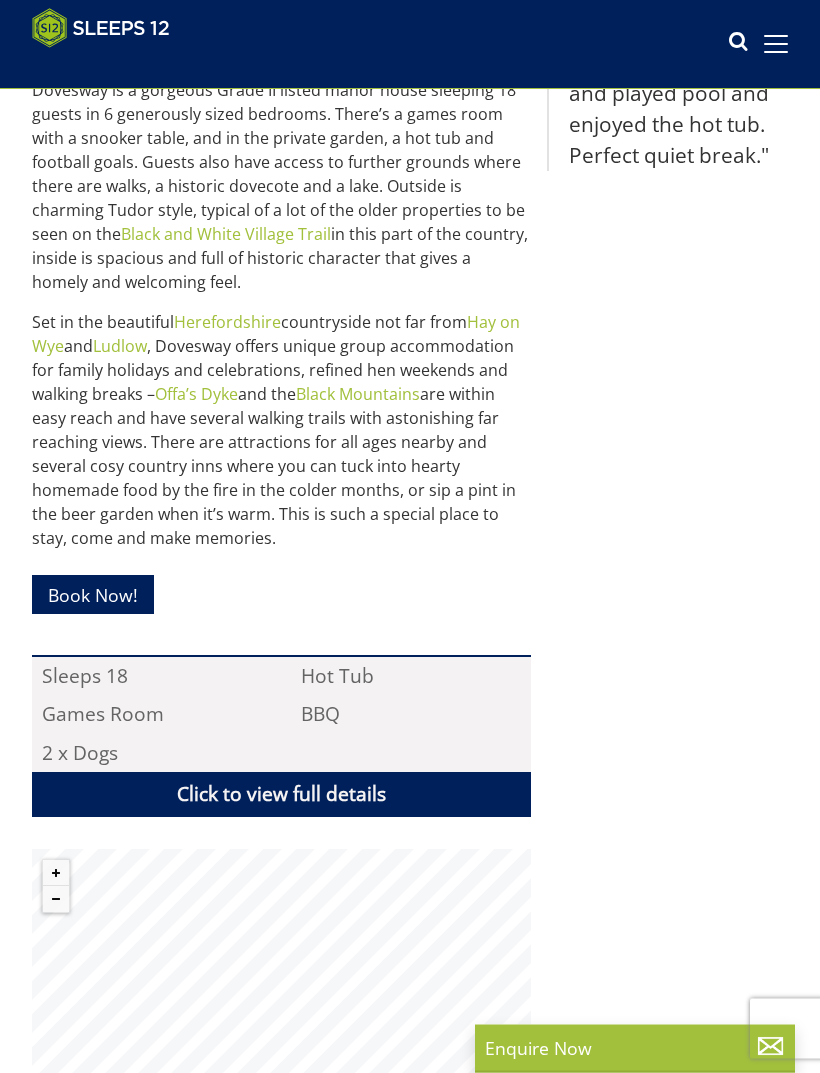 scroll, scrollTop: 775, scrollLeft: 0, axis: vertical 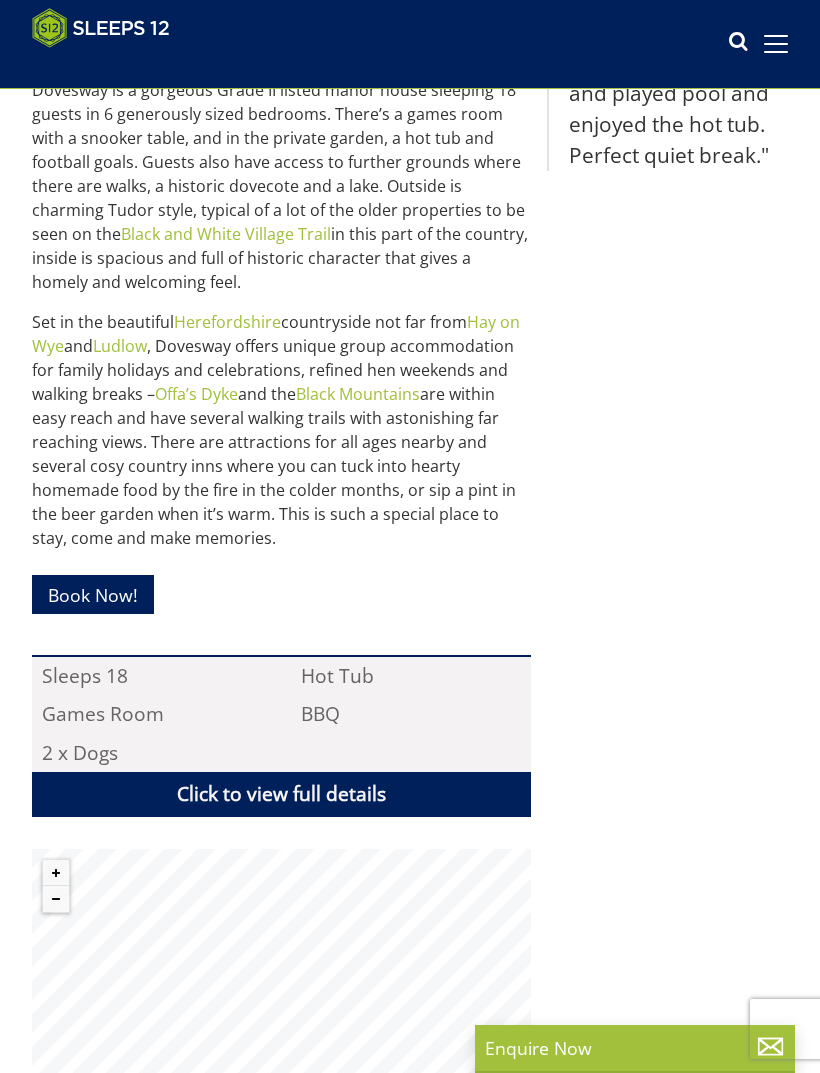 click on "Click to view full details" at bounding box center (281, 794) 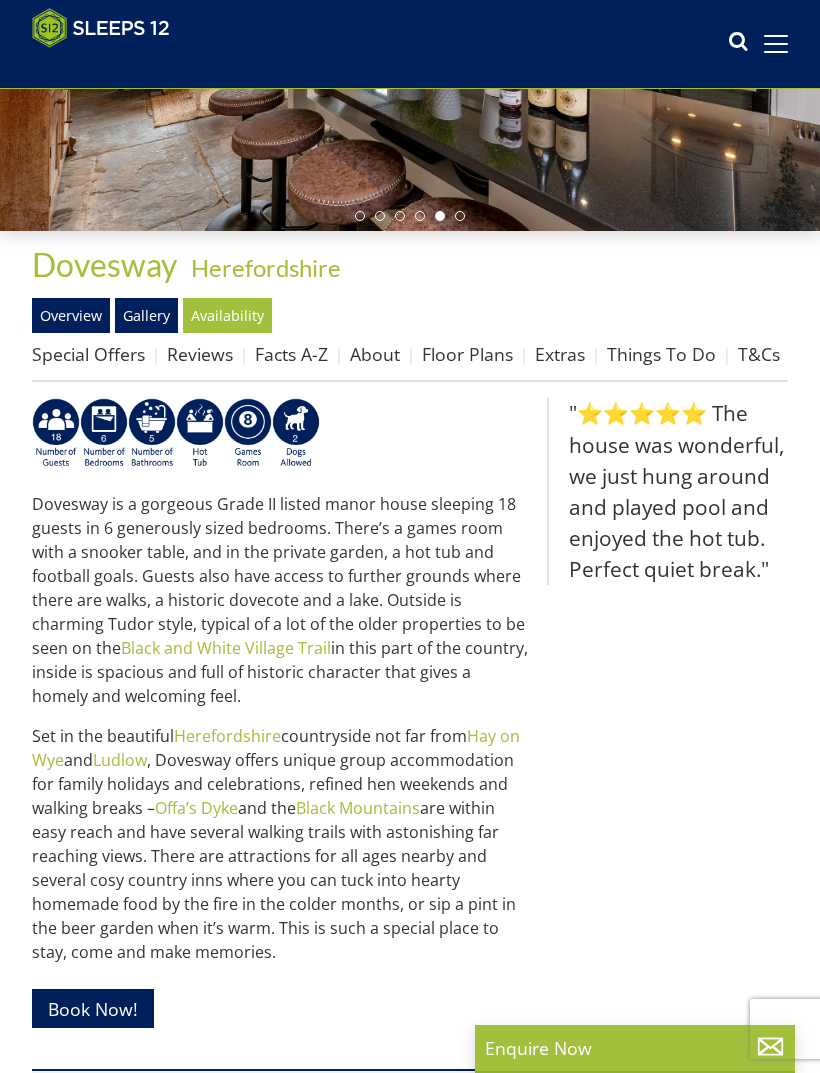scroll, scrollTop: 360, scrollLeft: 0, axis: vertical 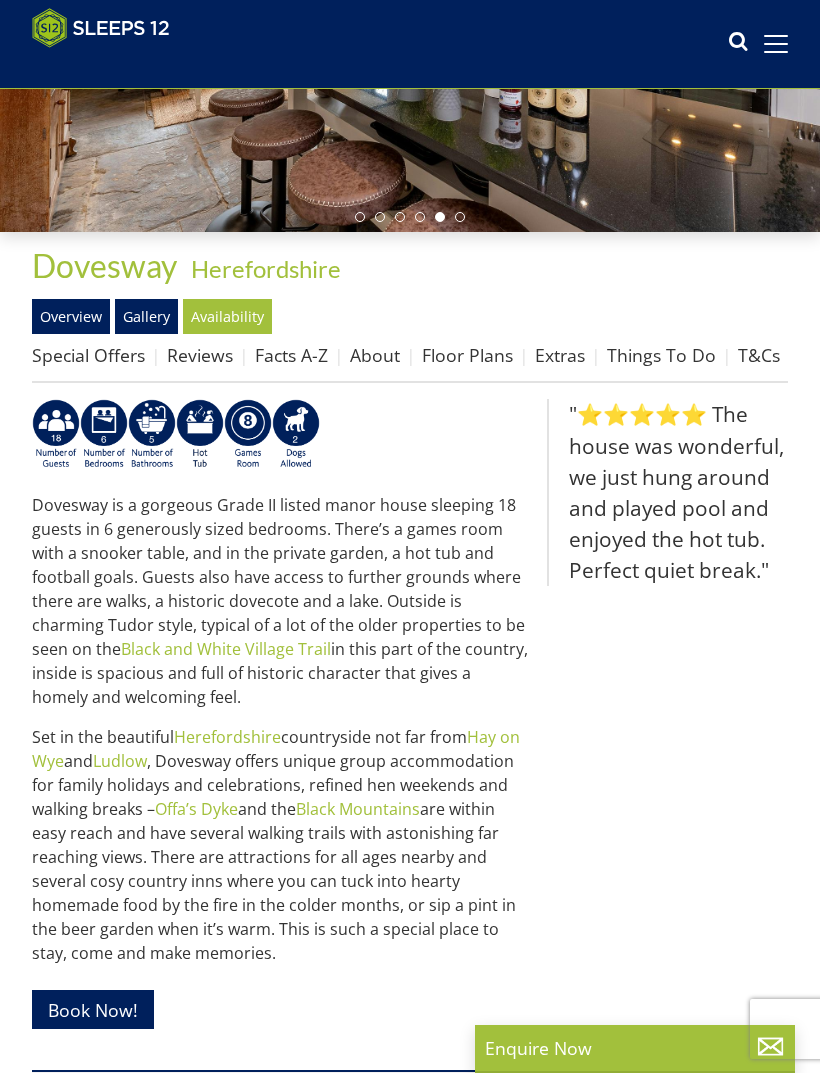 click on "Floor Plans" at bounding box center (467, 355) 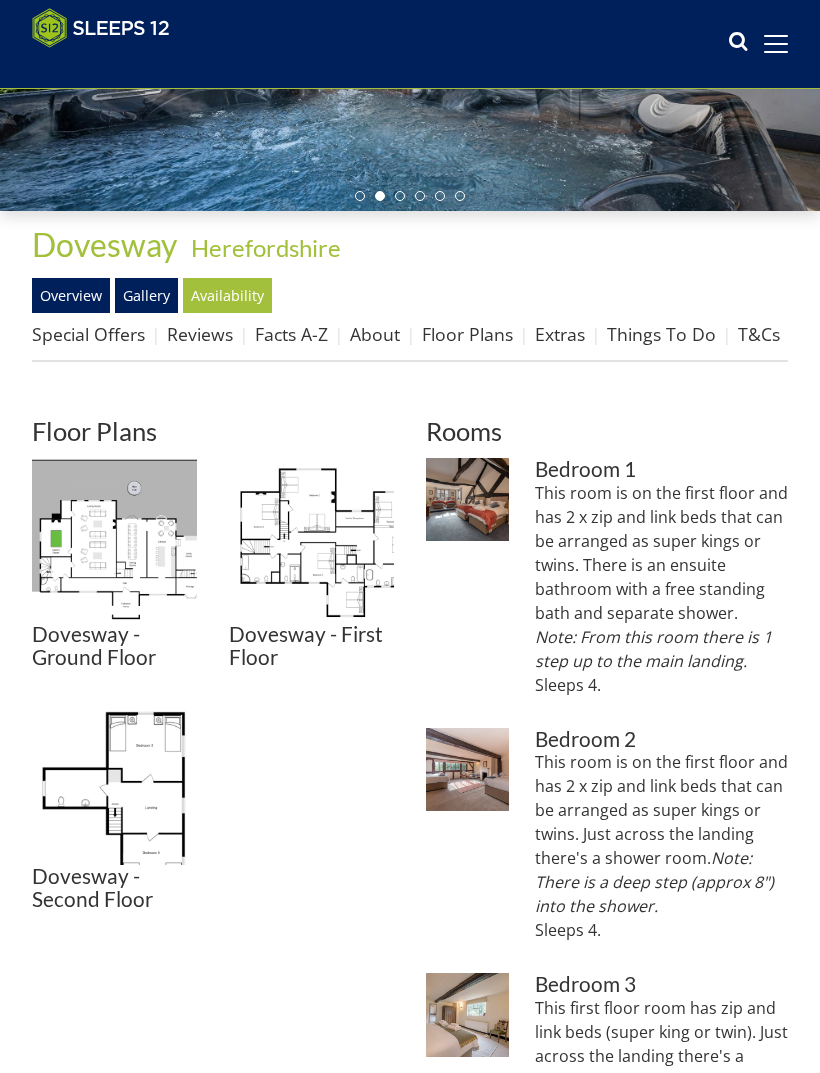 scroll, scrollTop: 381, scrollLeft: 0, axis: vertical 